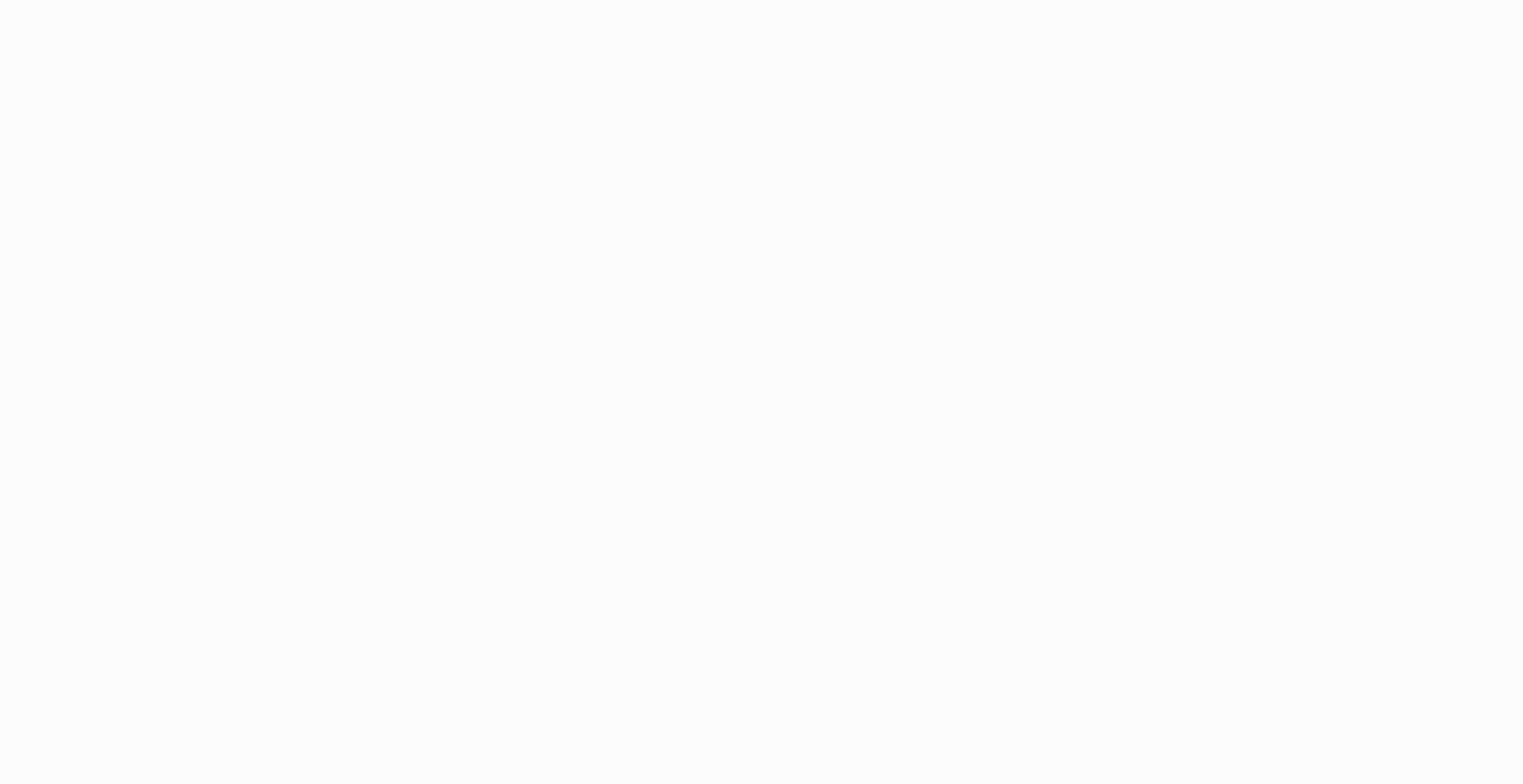 scroll, scrollTop: 0, scrollLeft: 0, axis: both 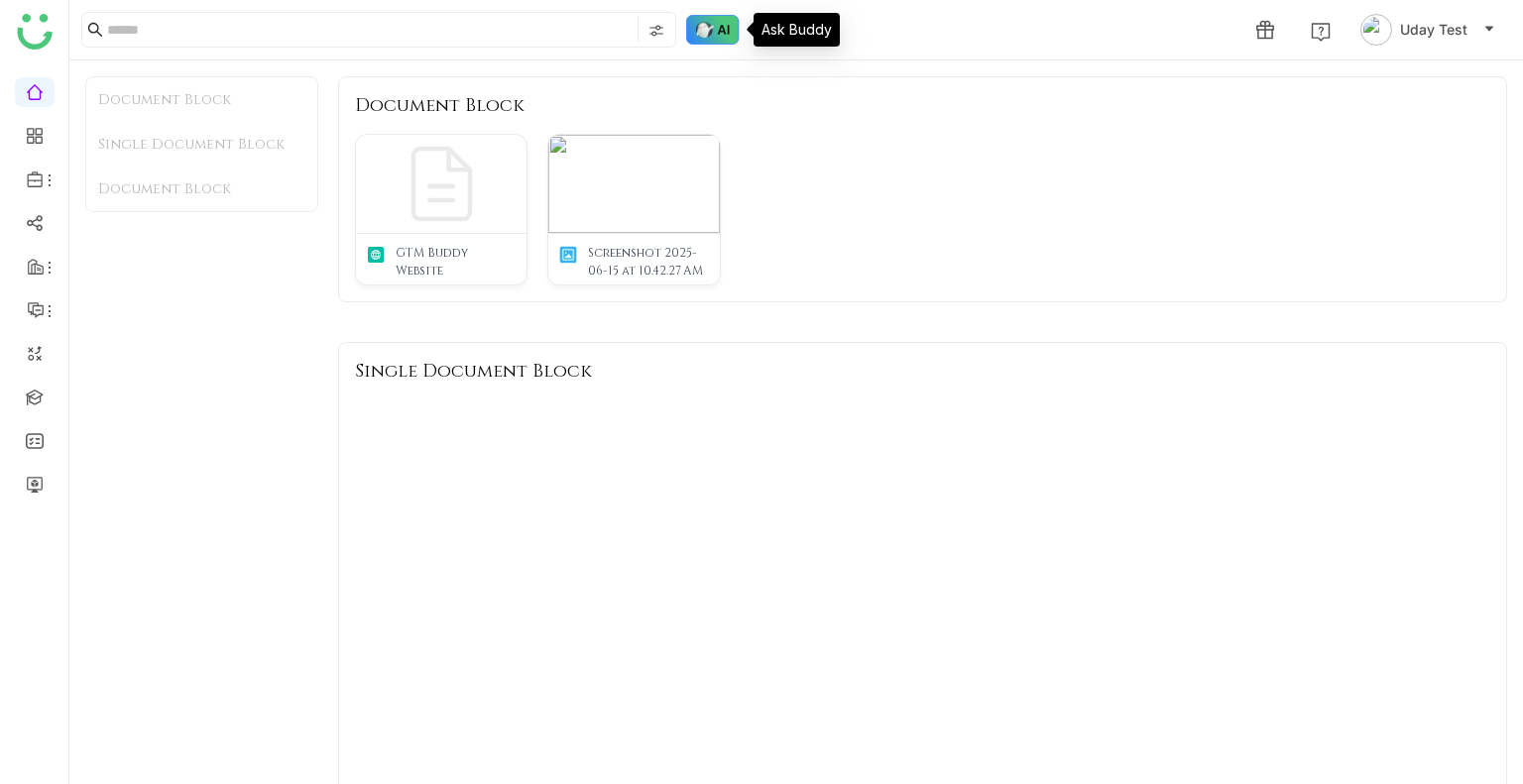 click 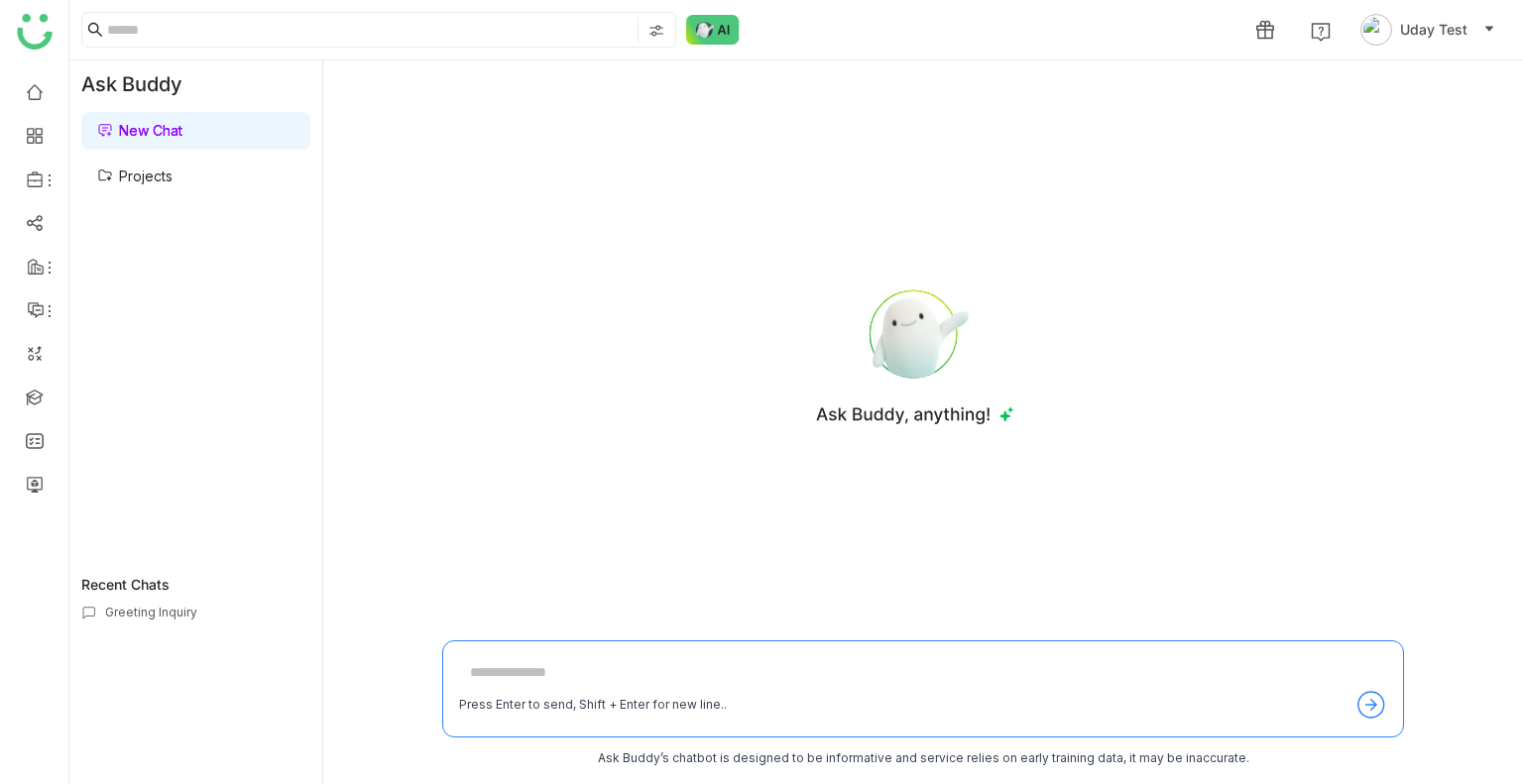 click on "Projects" at bounding box center [135, 175] 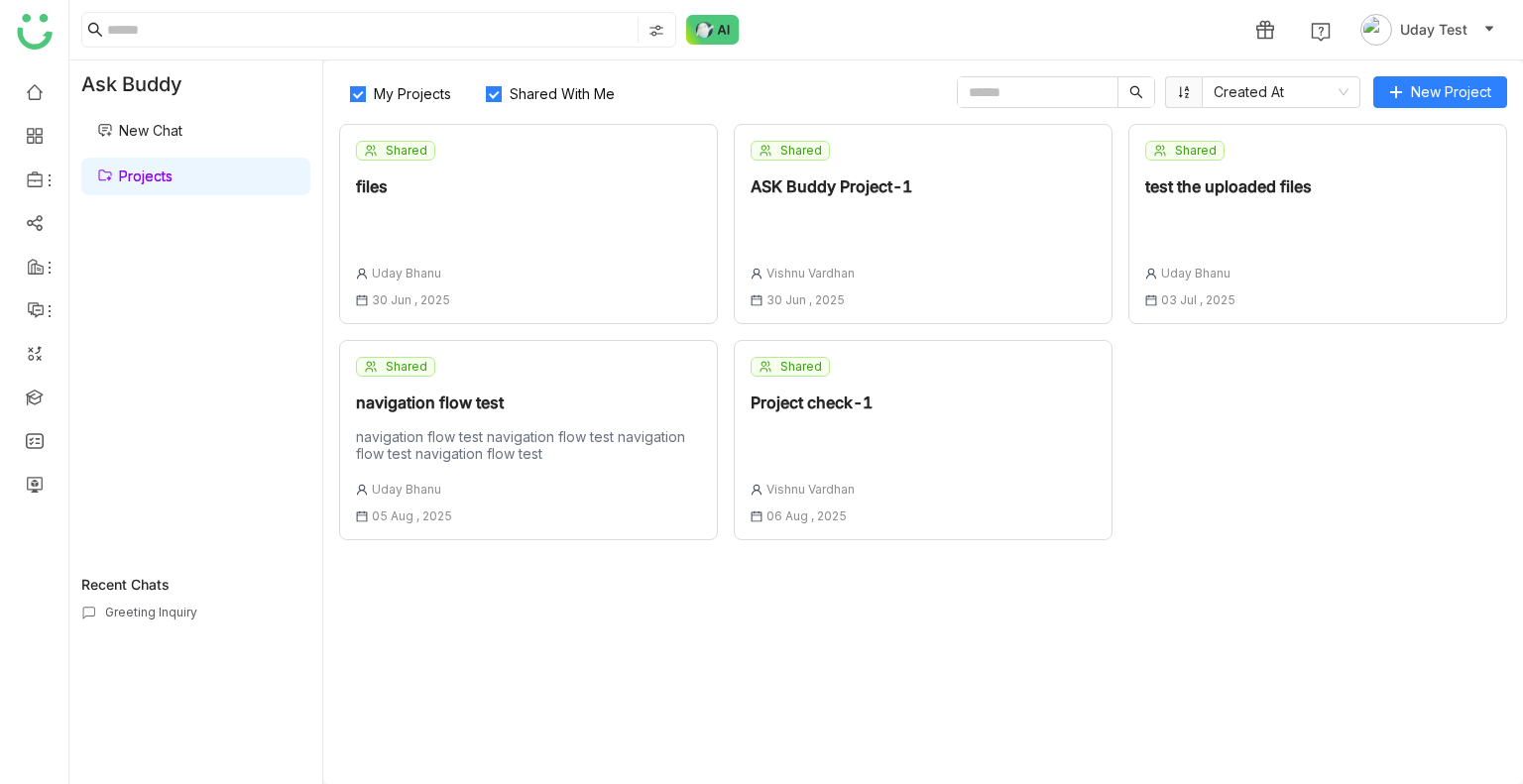 click on "My Projects" 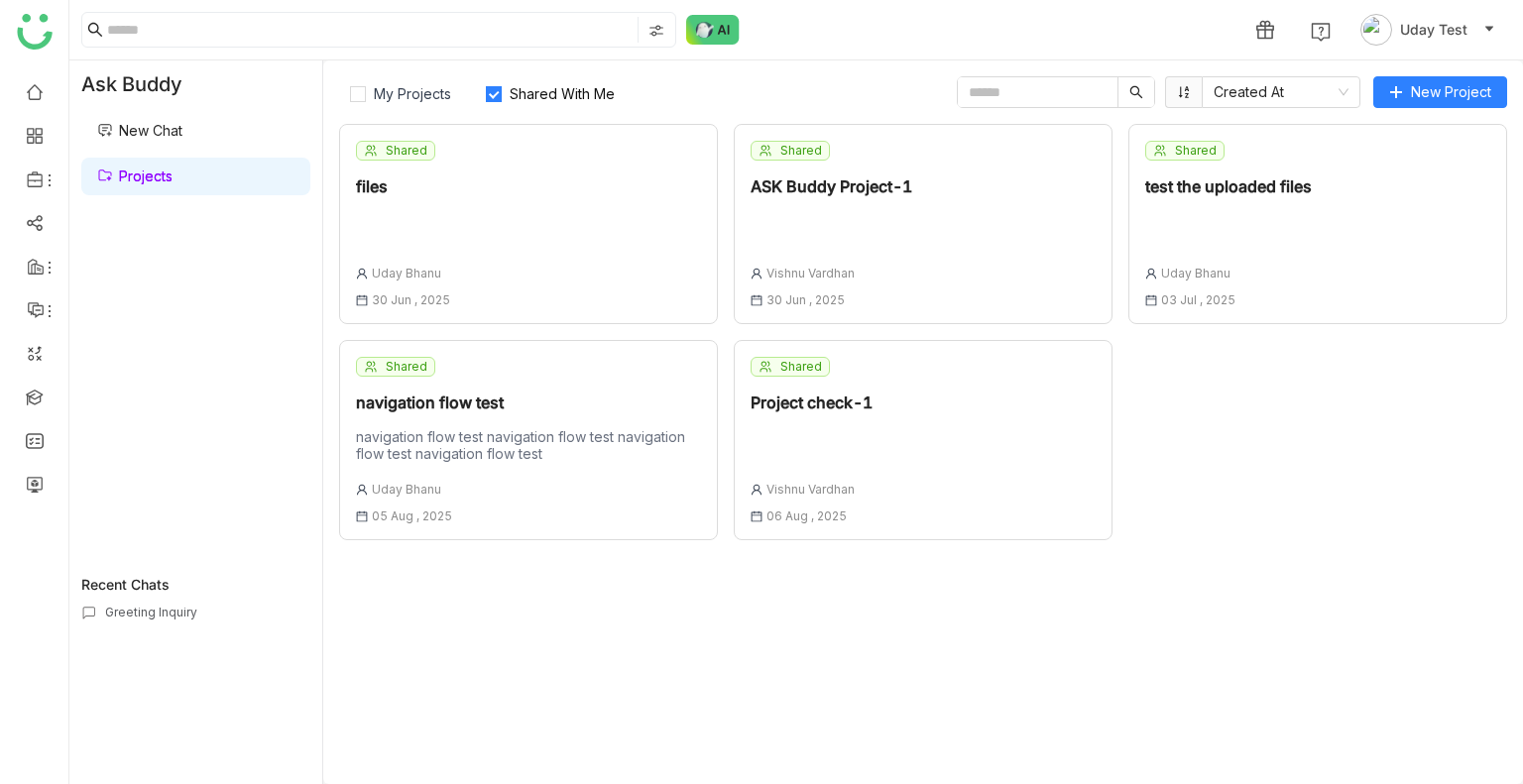 click on "navigation flow test navigation flow test navigation flow test navigation flow test" 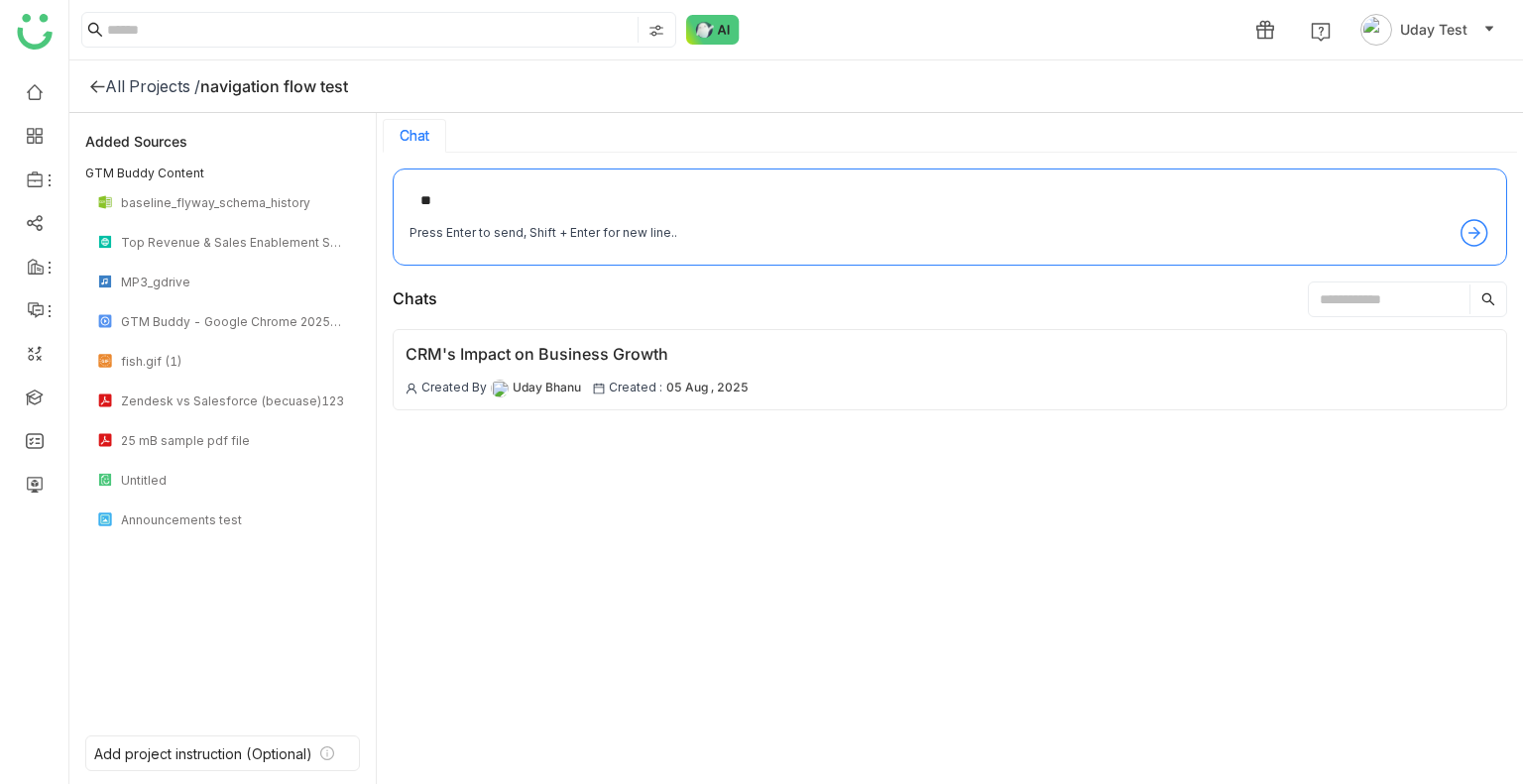 click on "**" at bounding box center [950, 201] 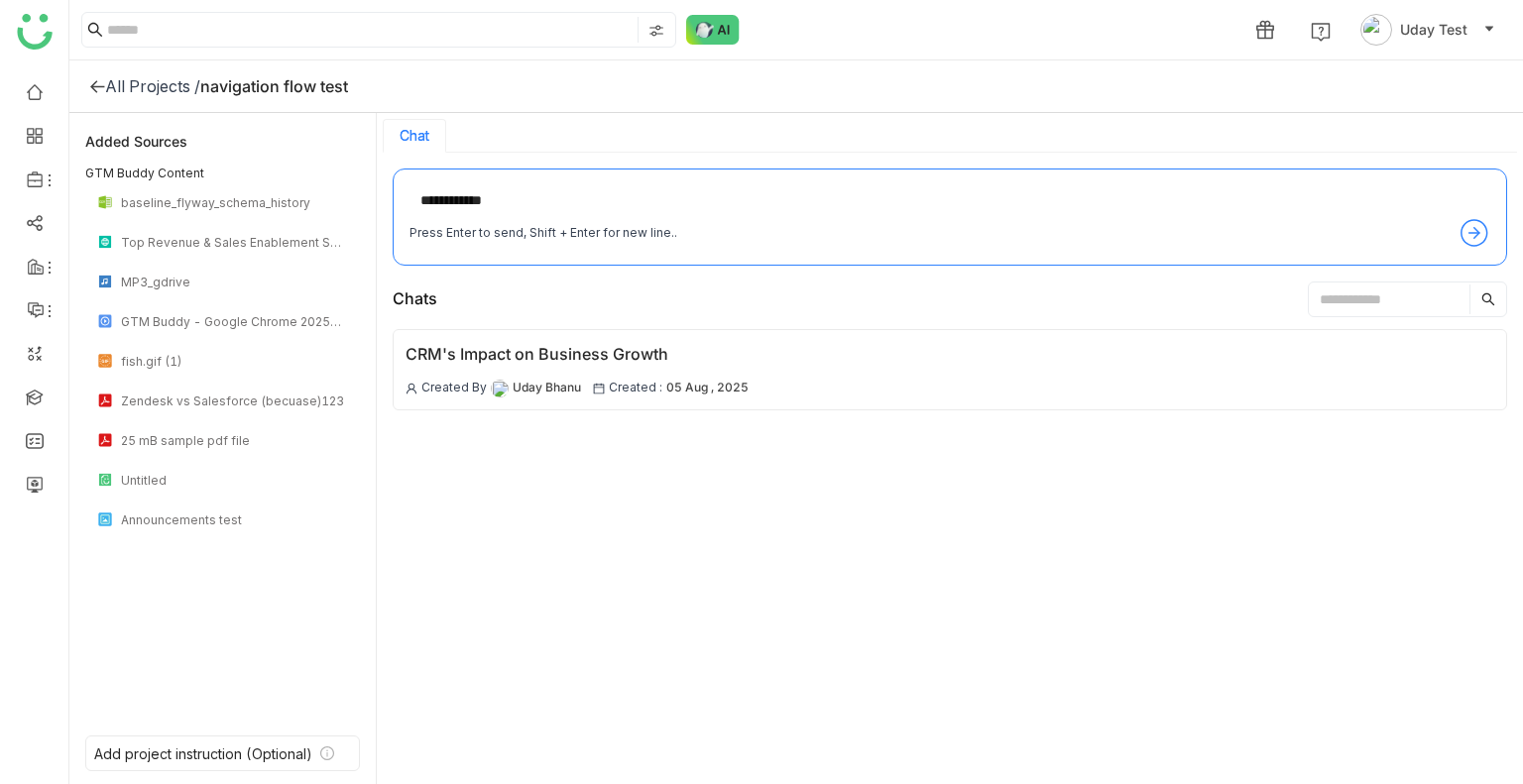 click on "**********" at bounding box center [950, 201] 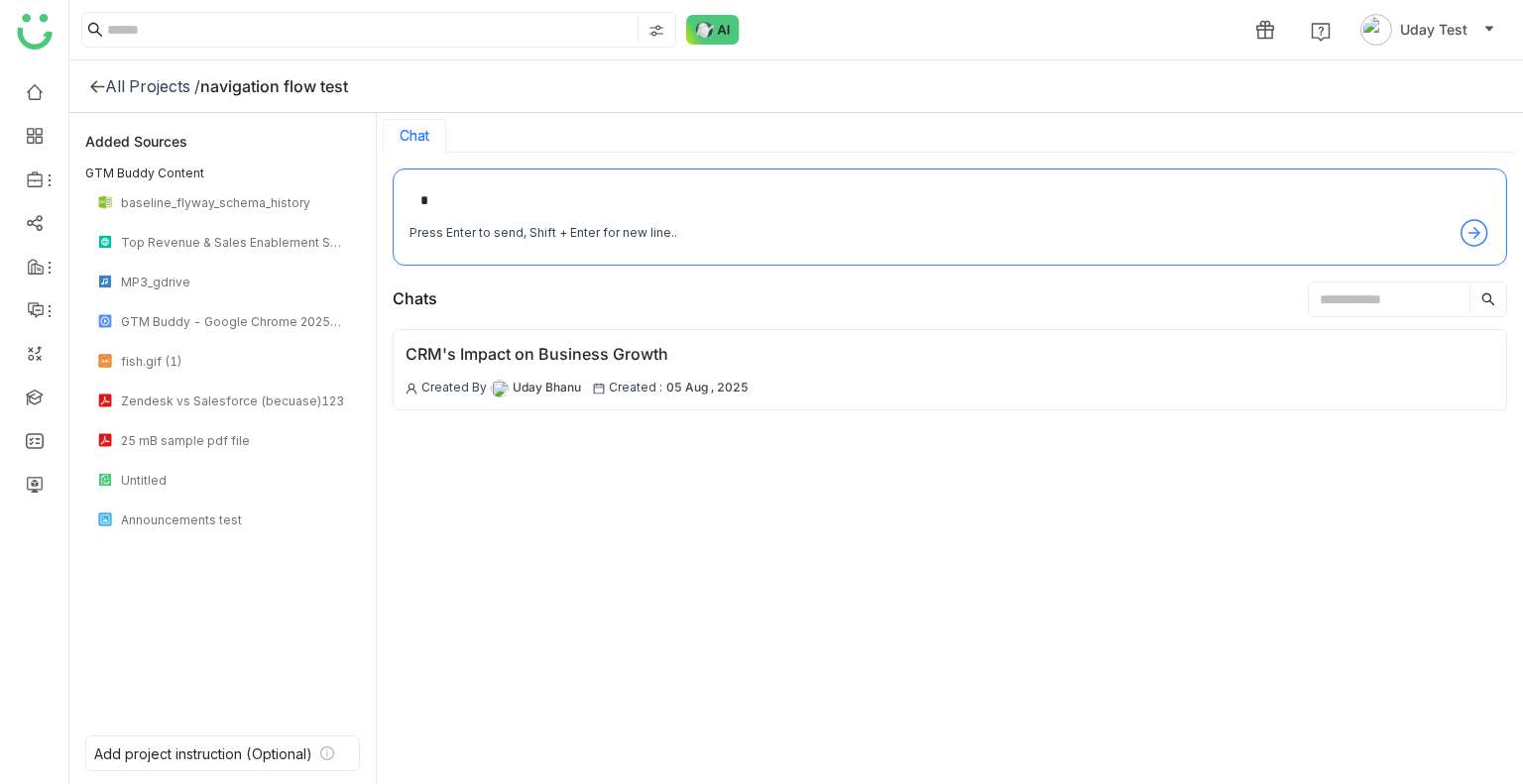 type on "*" 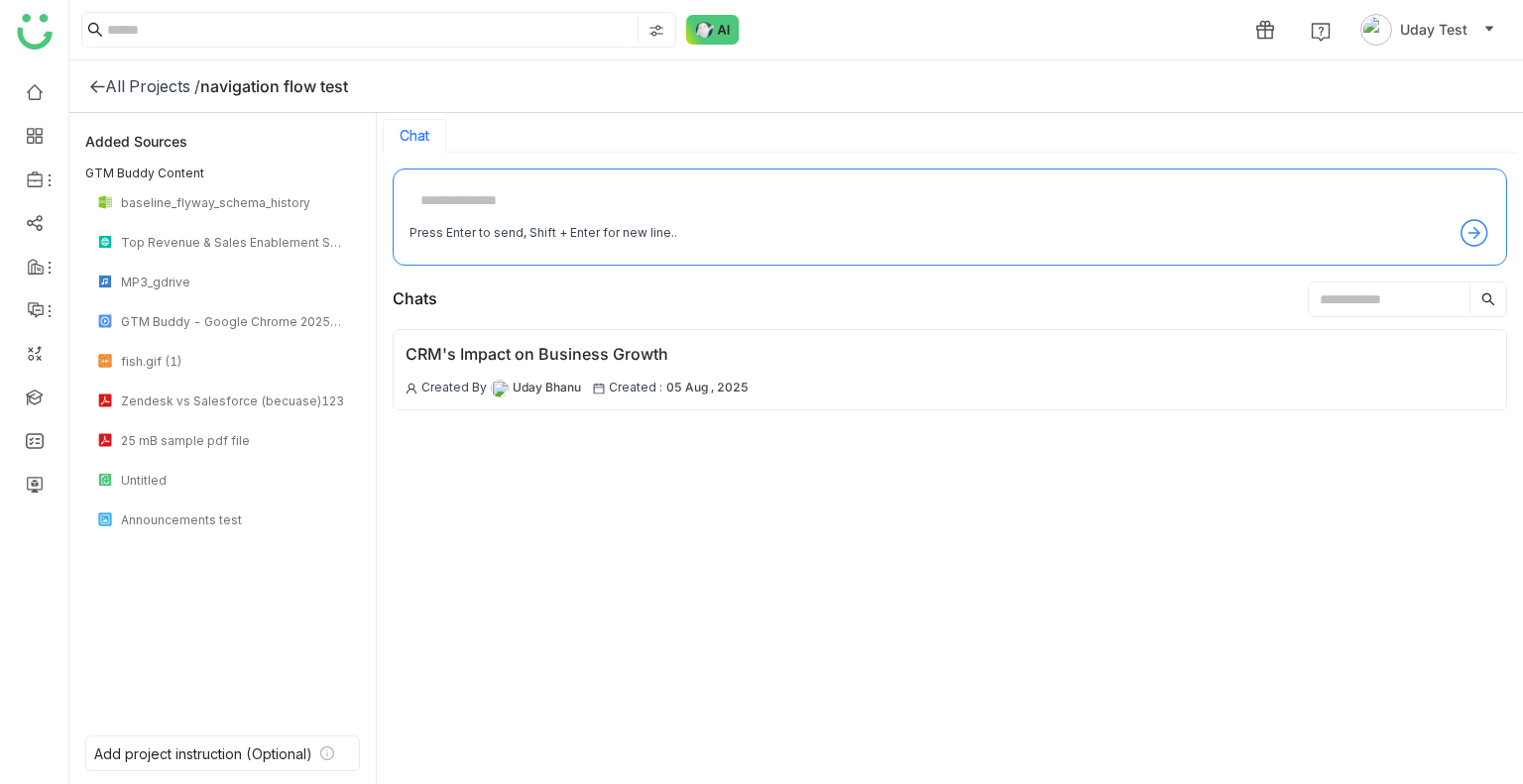 type 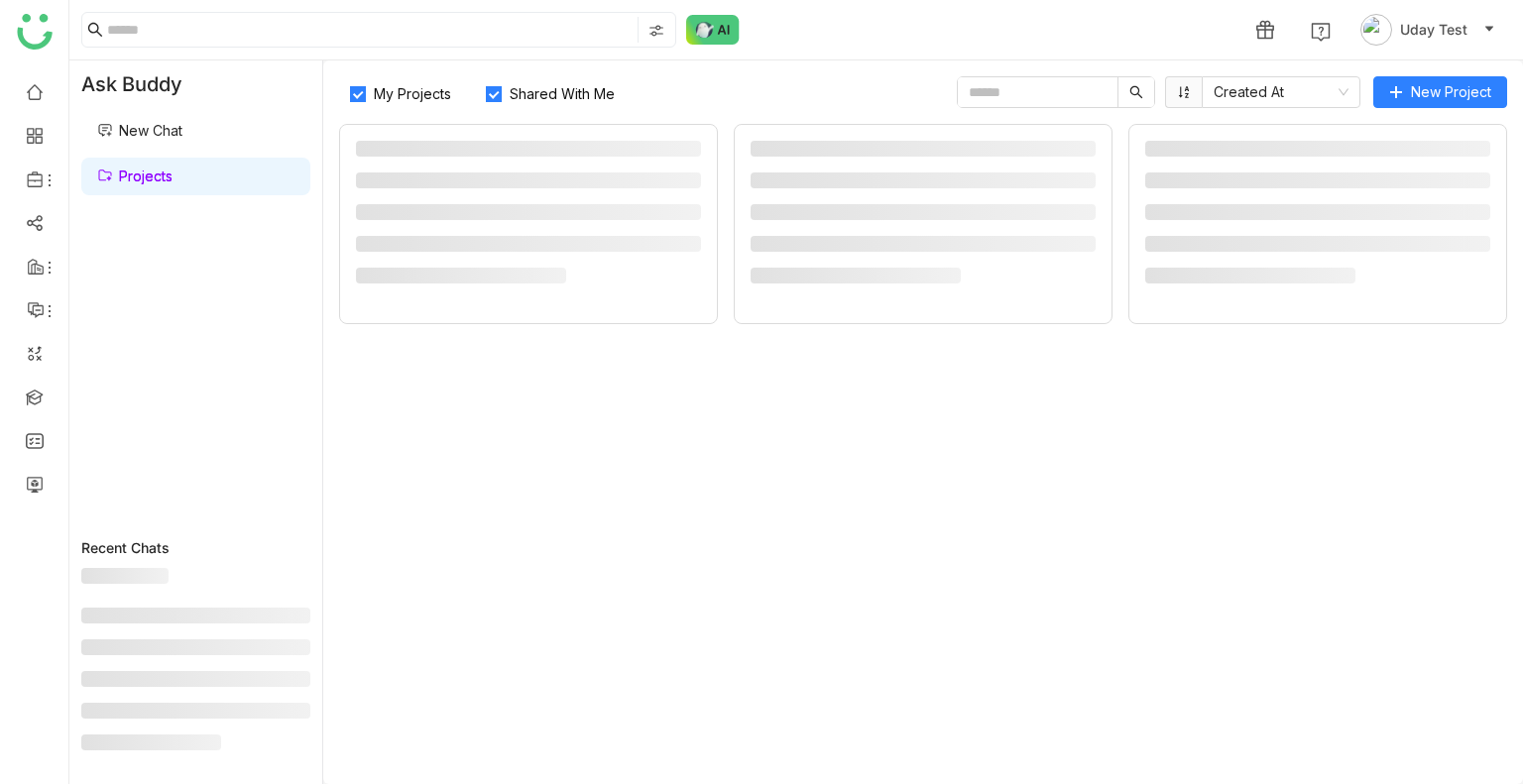 click on "Ask Buddy" 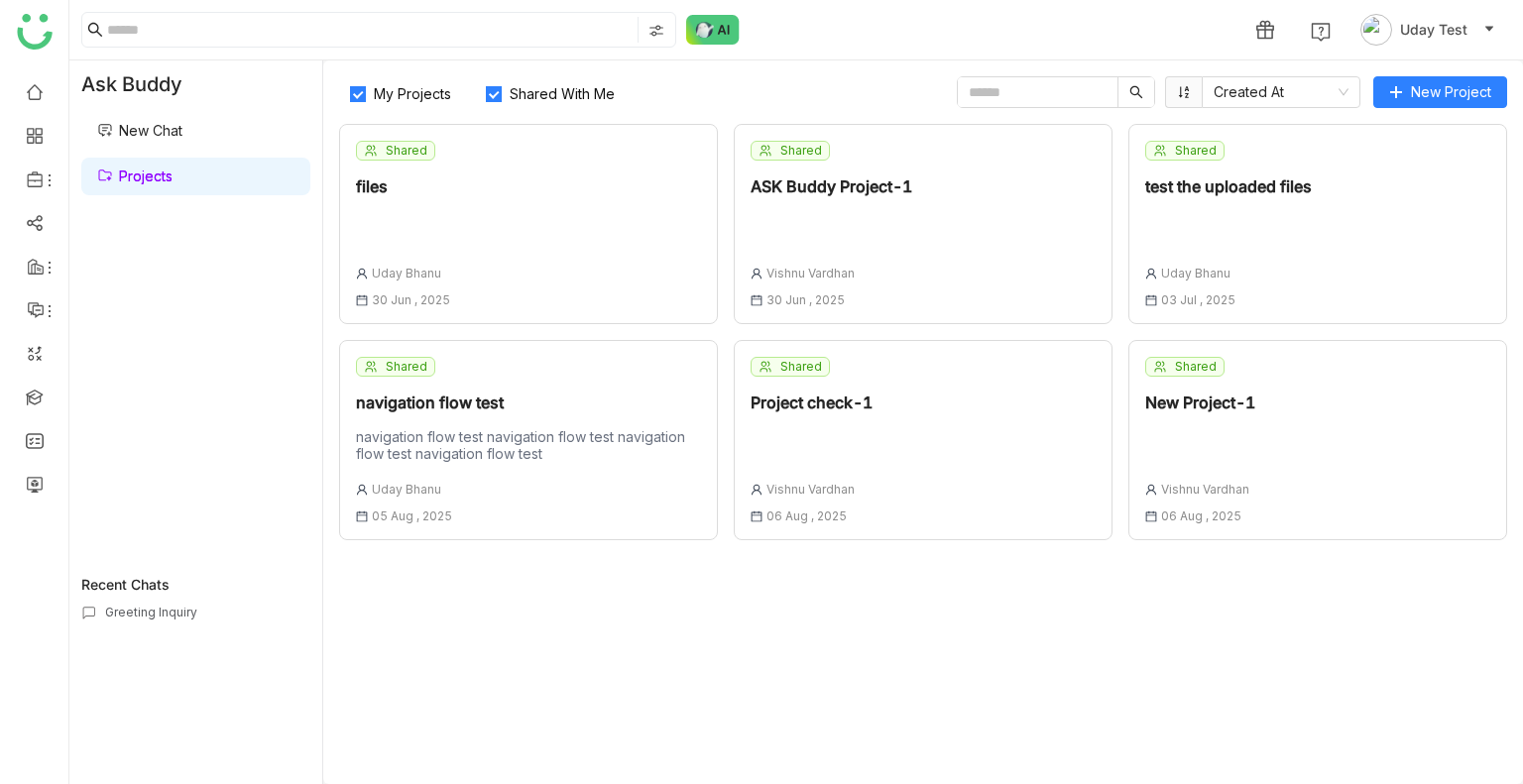 click on "My Projects Shared With Me  Created At   New Project
Shared  files   [FIRST] [LAST] 30 Jun , 2025
Shared  ASK Buddy Project-1  [FIRST] [LAST] 30 Jun , 2025
Shared  test the uploaded files   [FIRST] [LAST] 03 Jul , 2025
Shared  navigation flow test   navigation flow test navigation flow test navigation flow test navigation flow test  [FIRST] [LAST] 05 Aug , 2025
Shared  Project check-1  [FIRST] [LAST] 06 Aug , 2025
Shared  New Project-1  [FIRST] [LAST] 06 Aug , 2025" 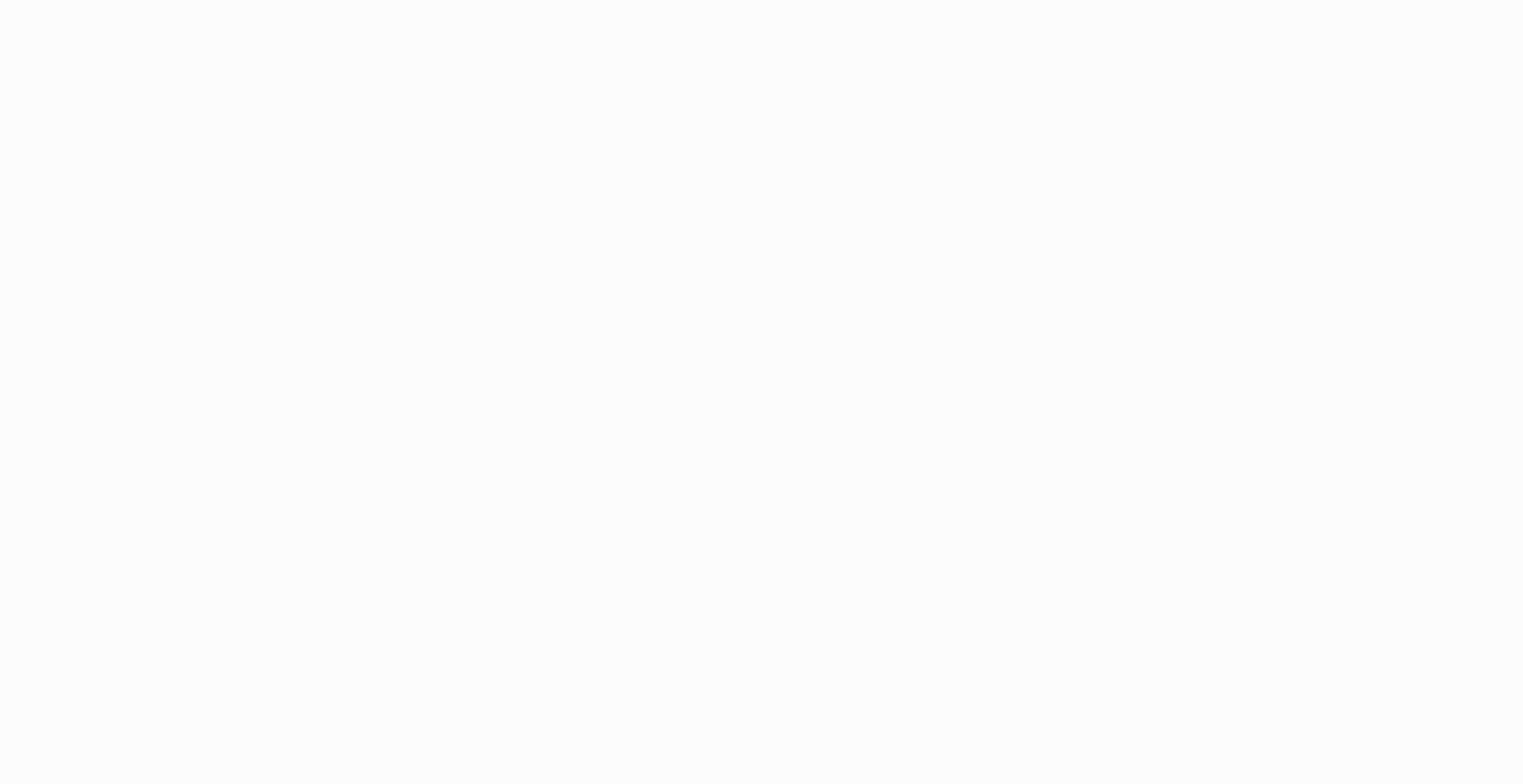 scroll, scrollTop: 0, scrollLeft: 0, axis: both 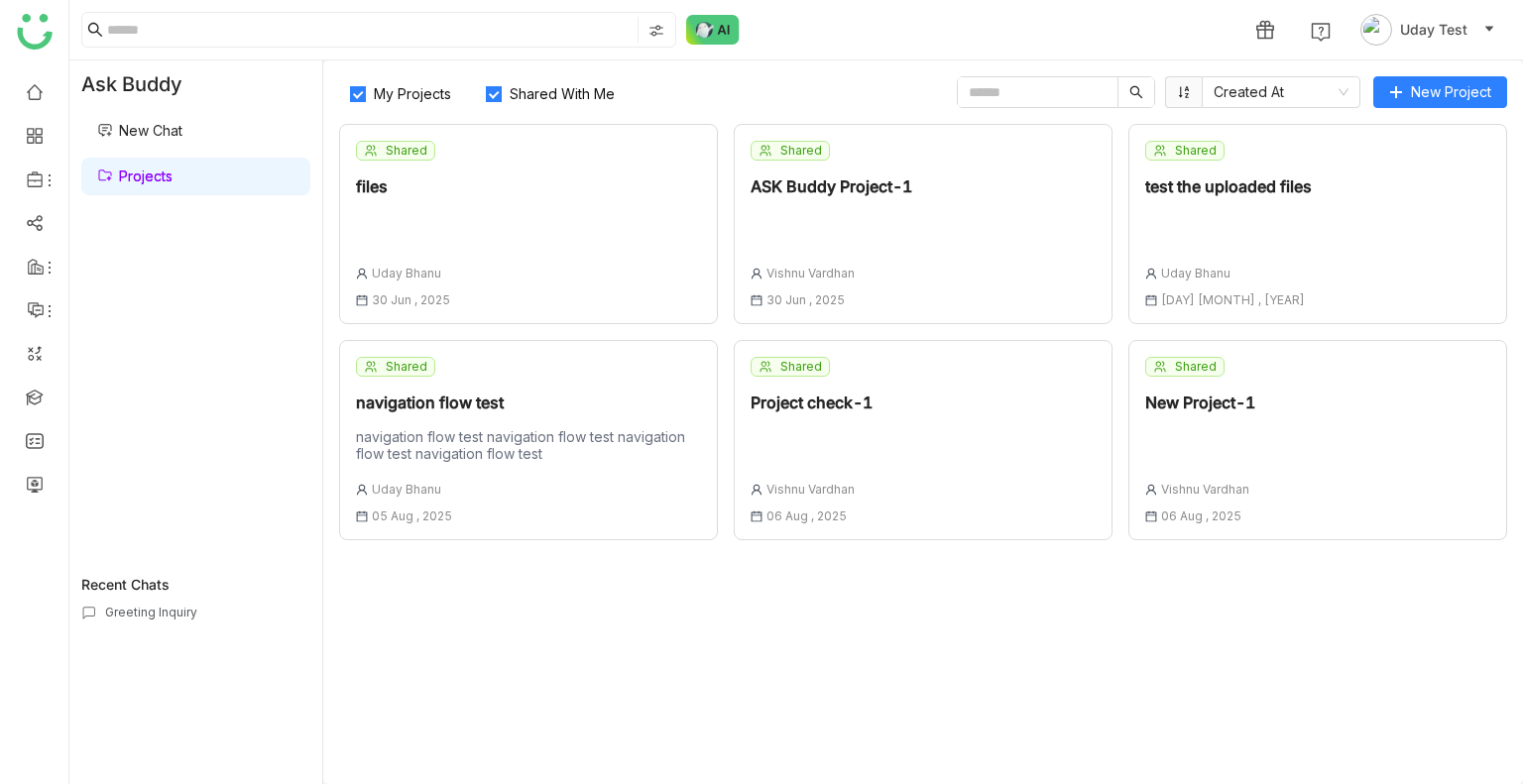 click on "Shared  Project check-1  Vishnu Vardhan 06 Aug , 2025" 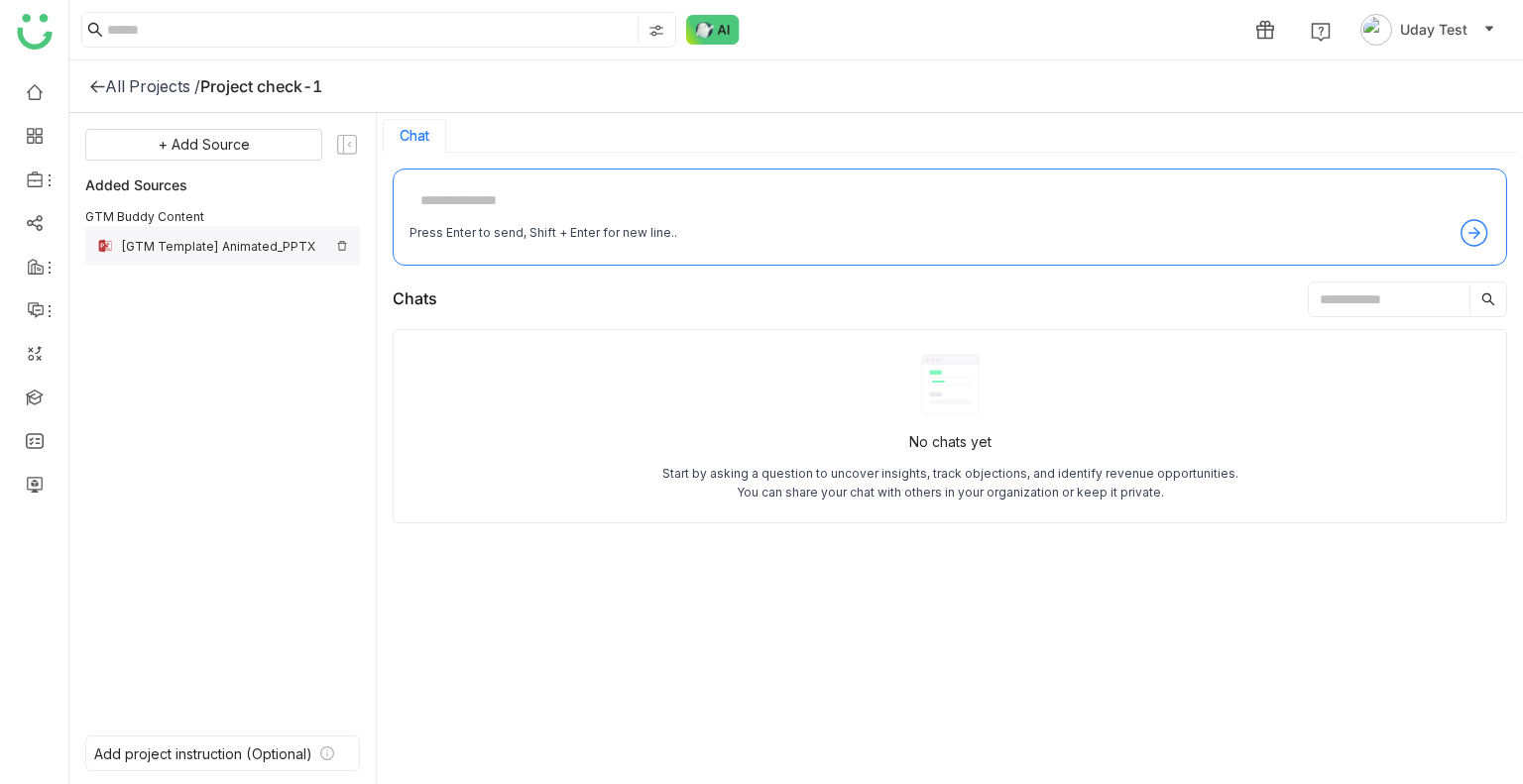 click on "[GTM Template] Animated_PPTX" 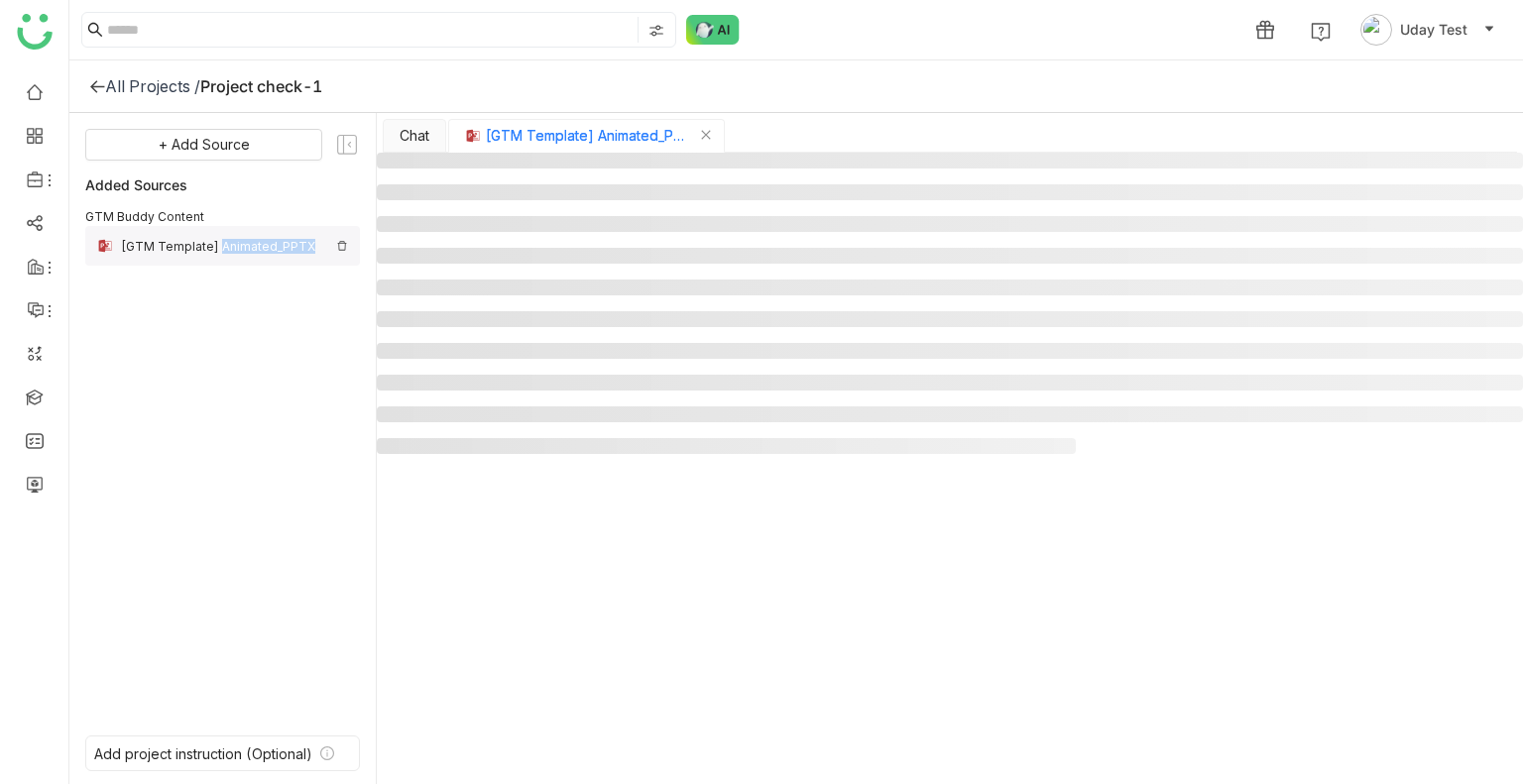 click on "[GTM Template] Animated_PPTX" 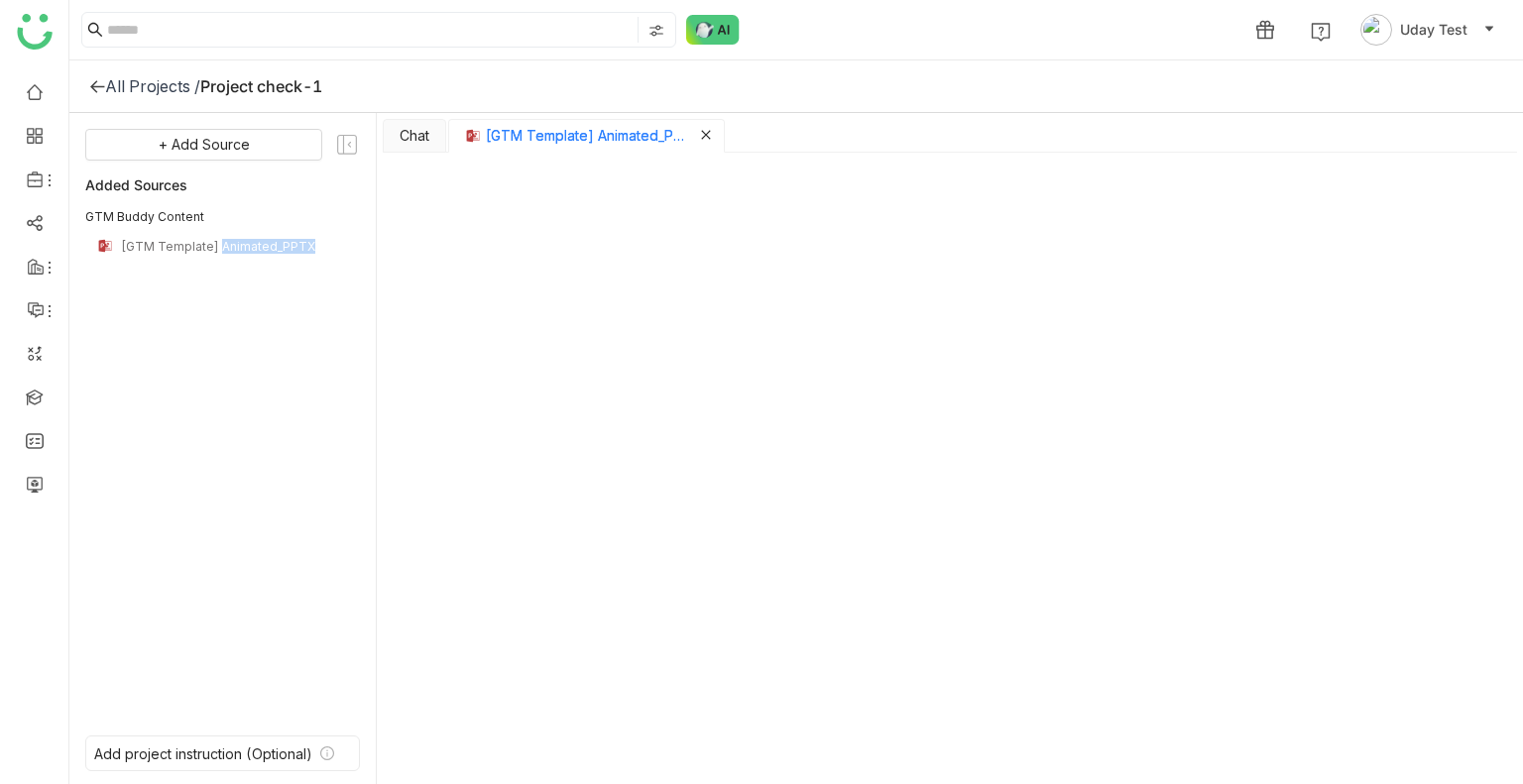click 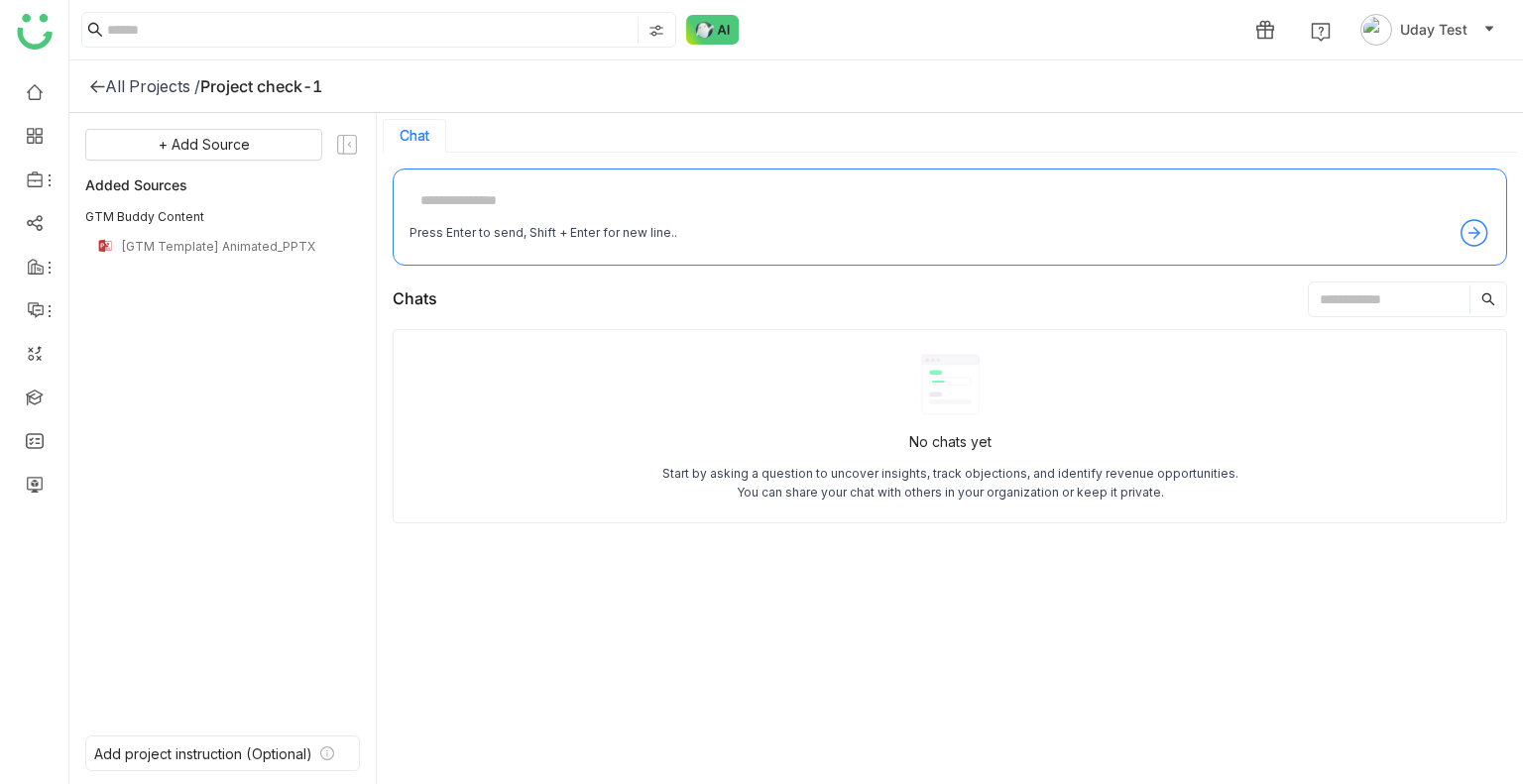 click on "All Projects /    Project check-1" 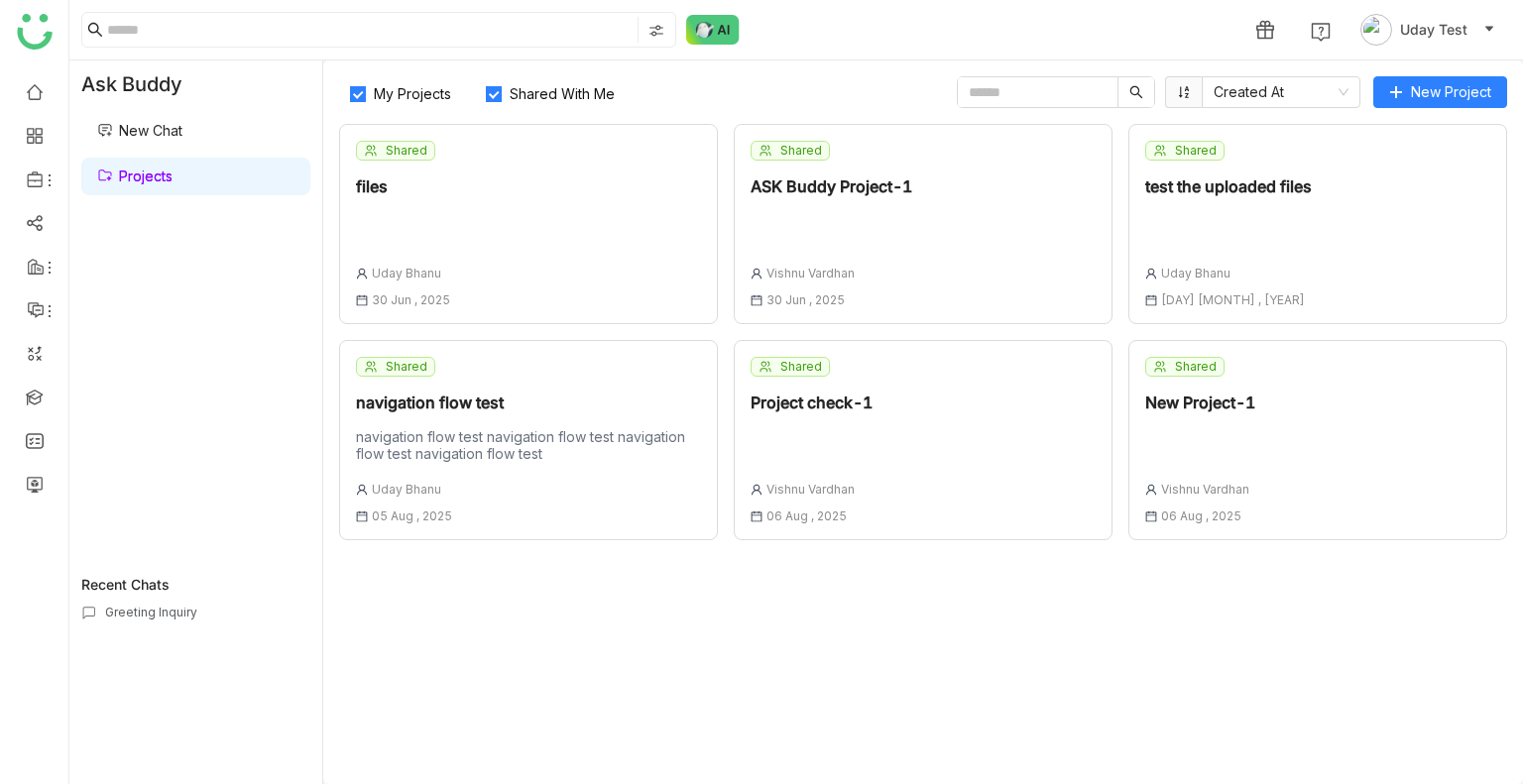 click on "navigation flow test navigation flow test navigation flow test navigation flow test" 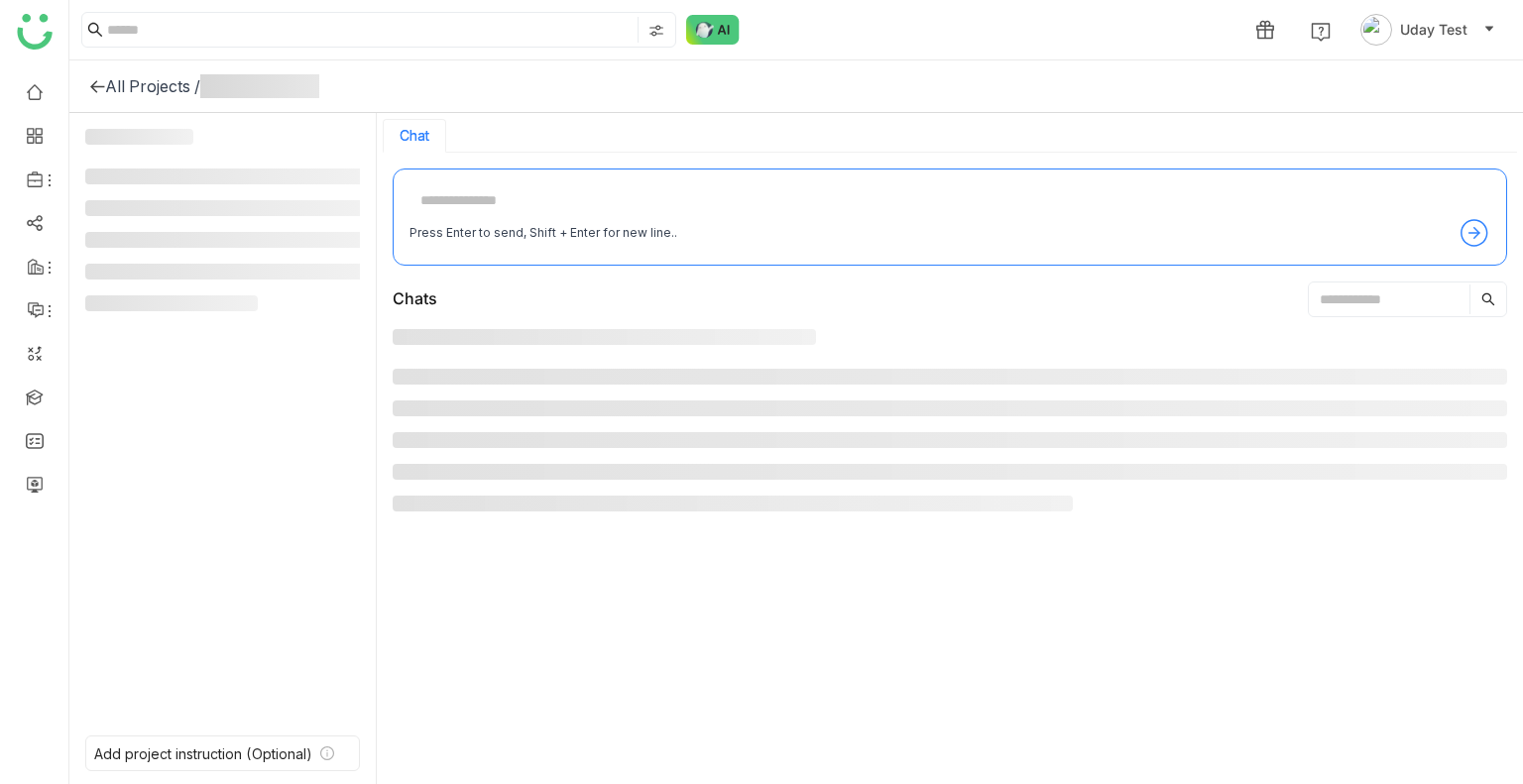 click at bounding box center (950, 440) 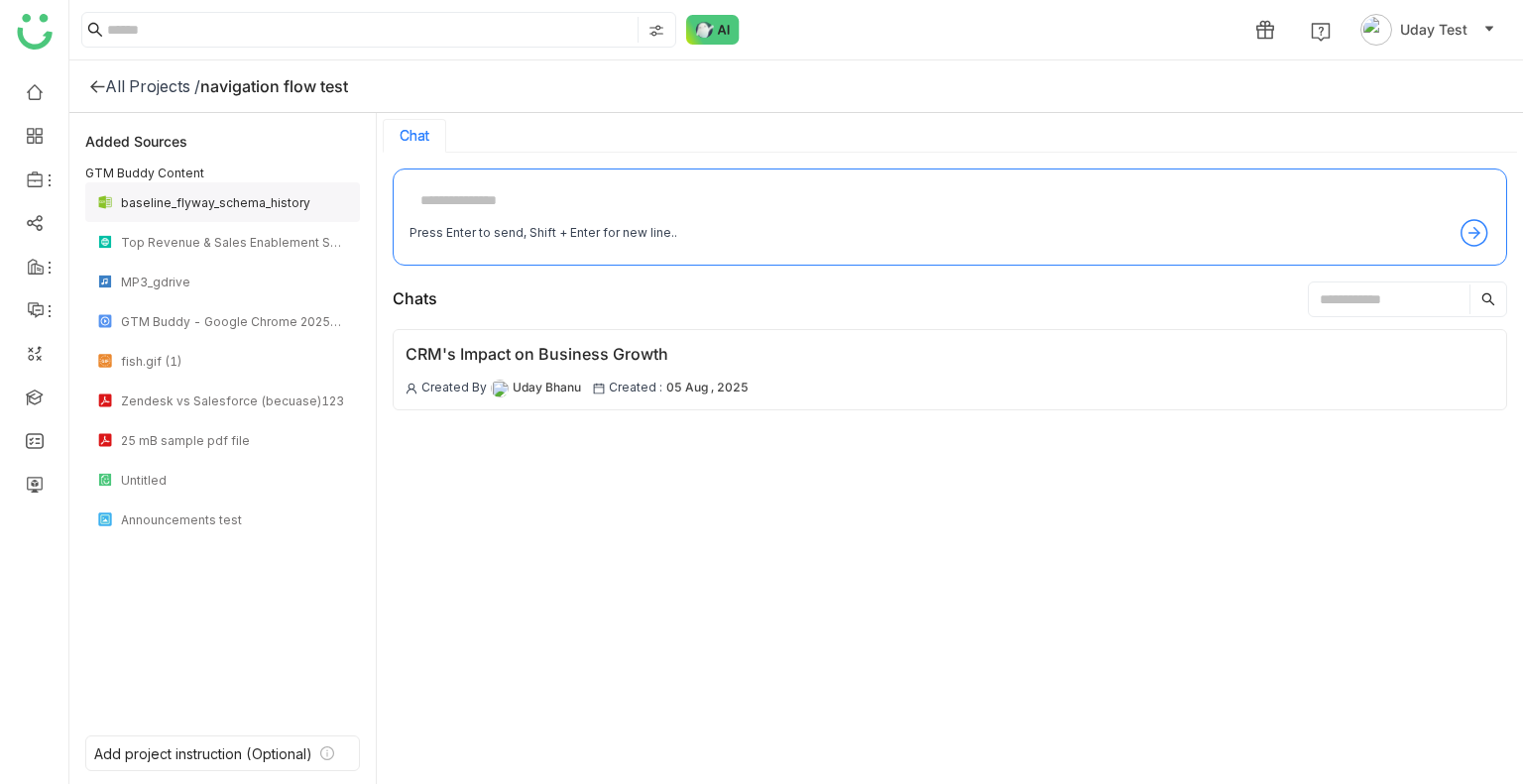 click on "baseline_flyway_schema_history" 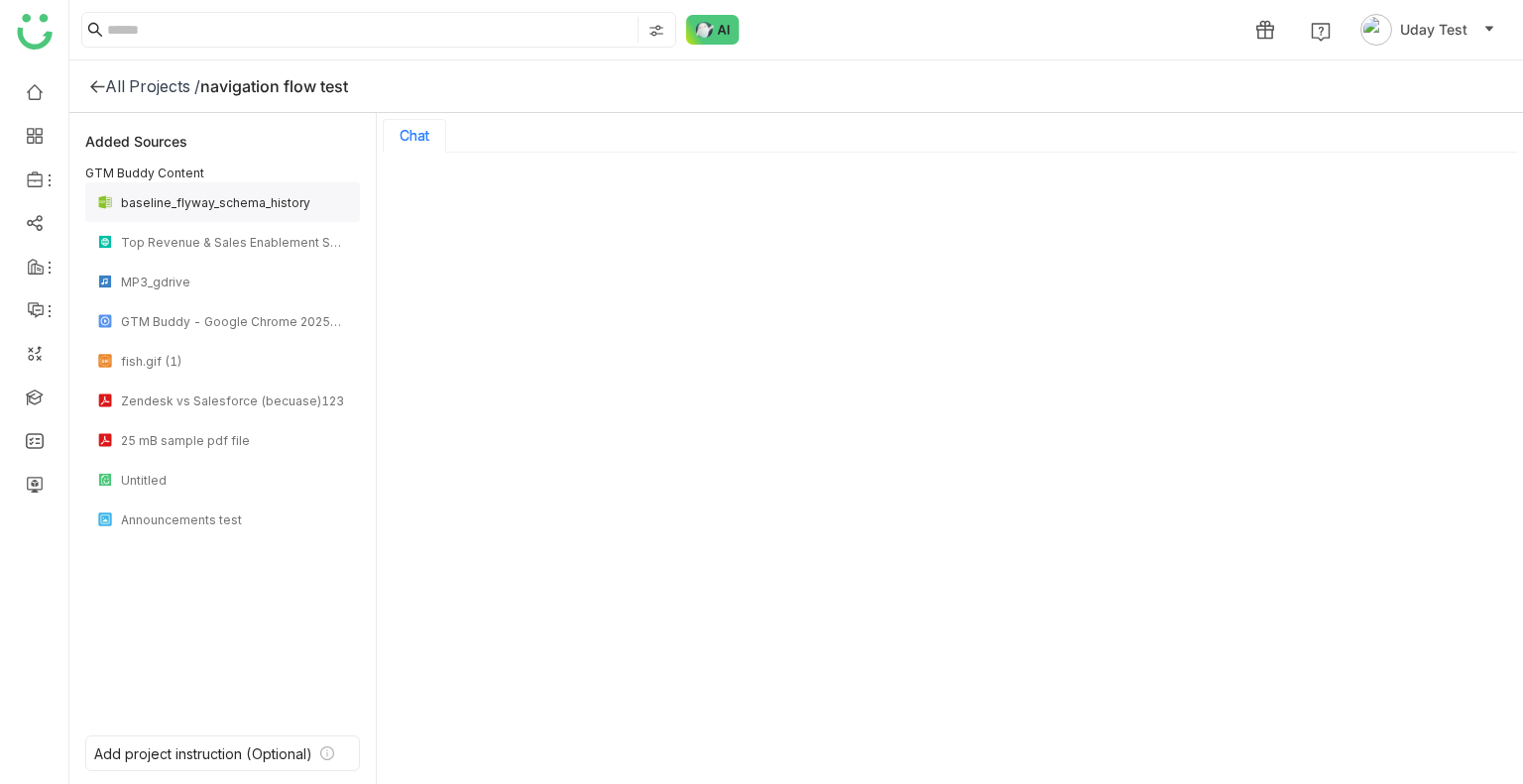 click on "baseline_flyway_schema_history" 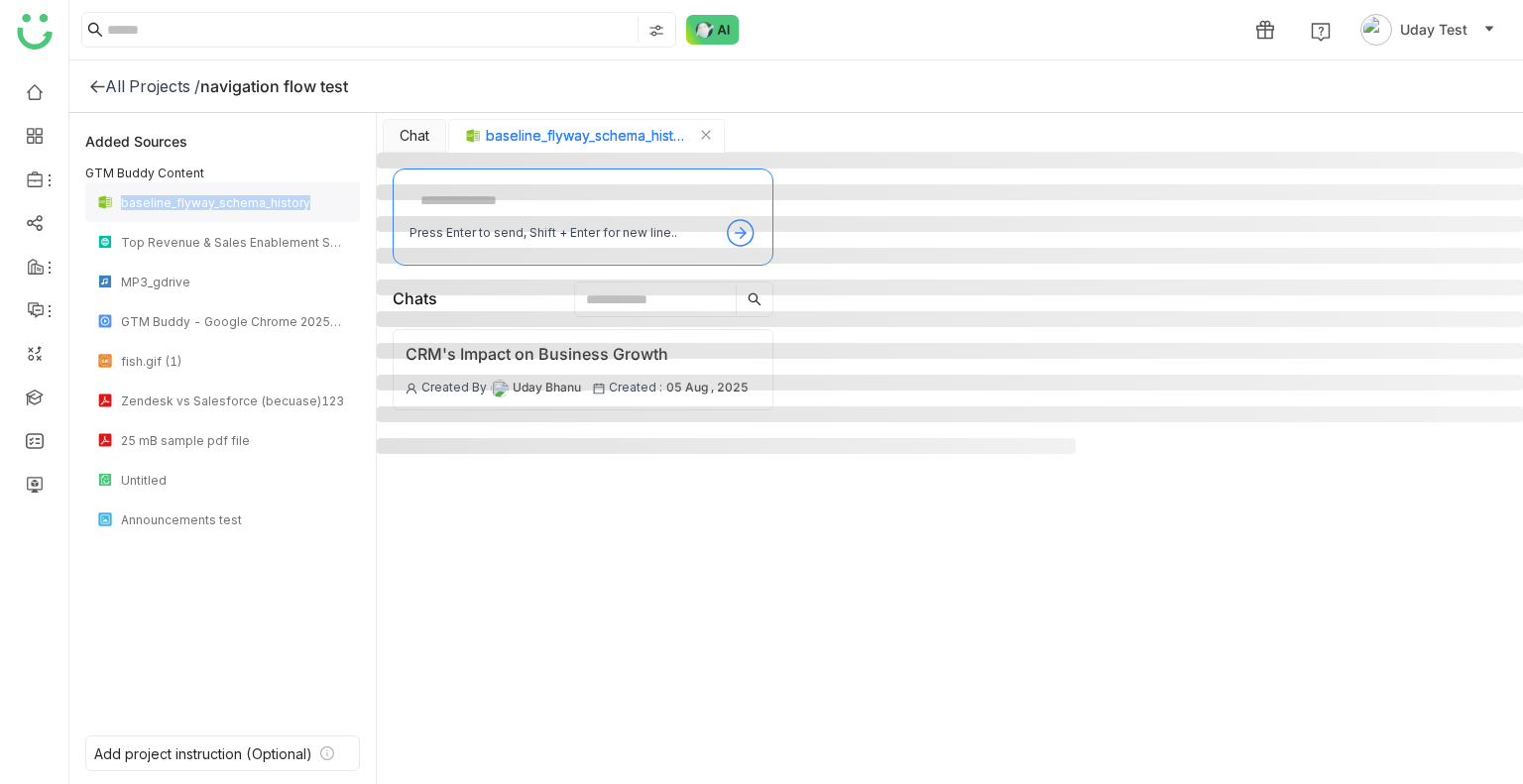 click on "baseline_flyway_schema_history" 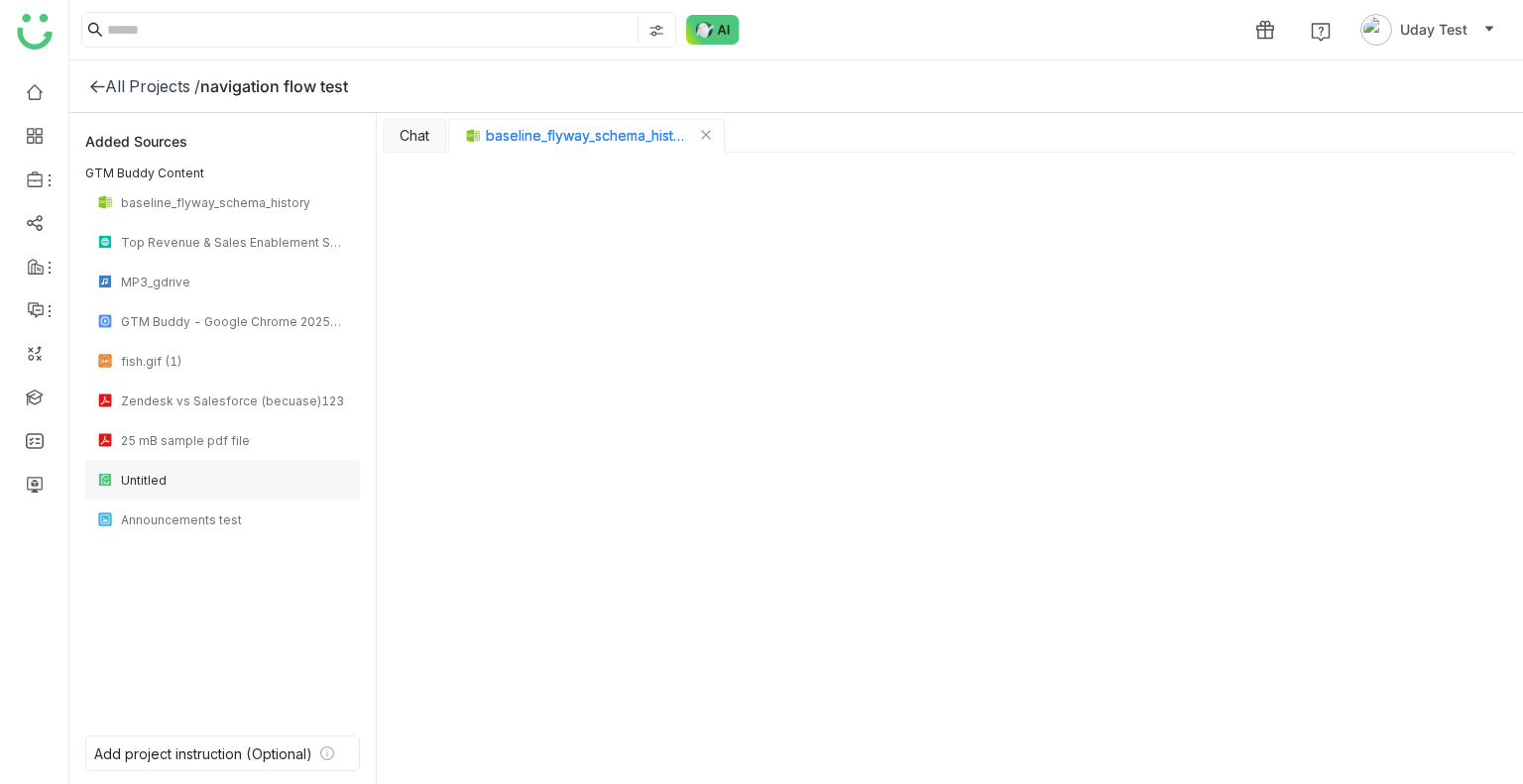 click on "Untitled" 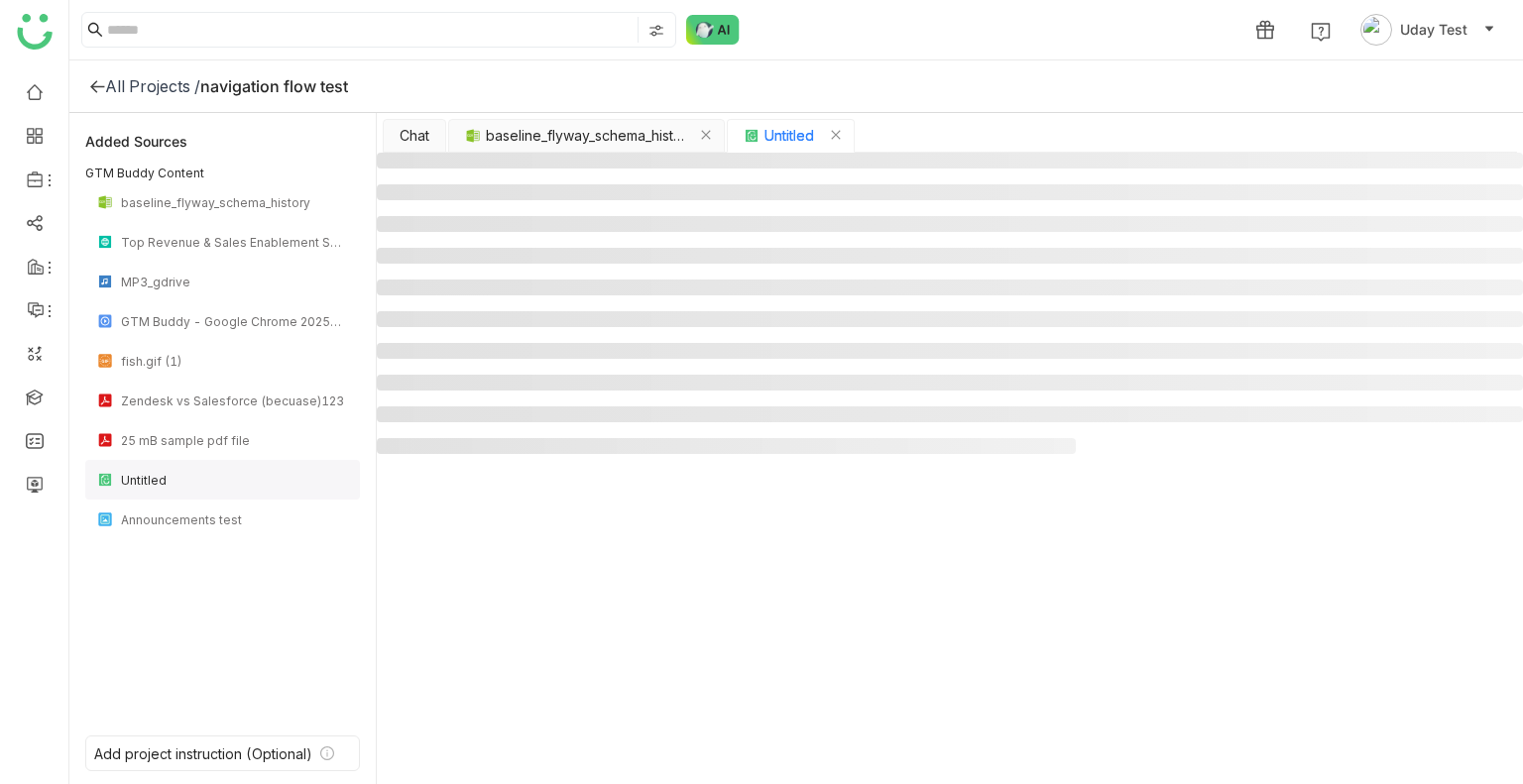 click on "Untitled" 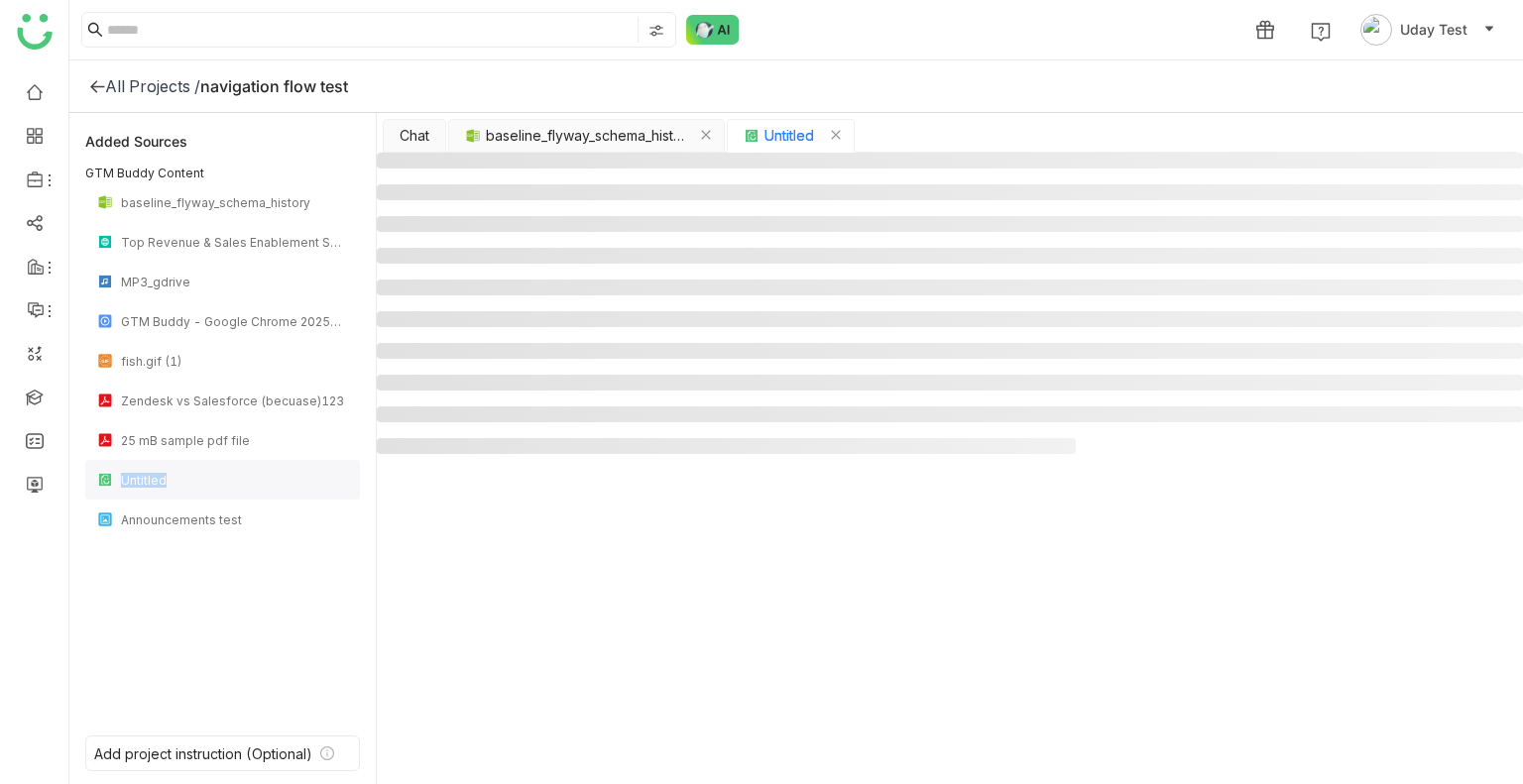 click on "Untitled" 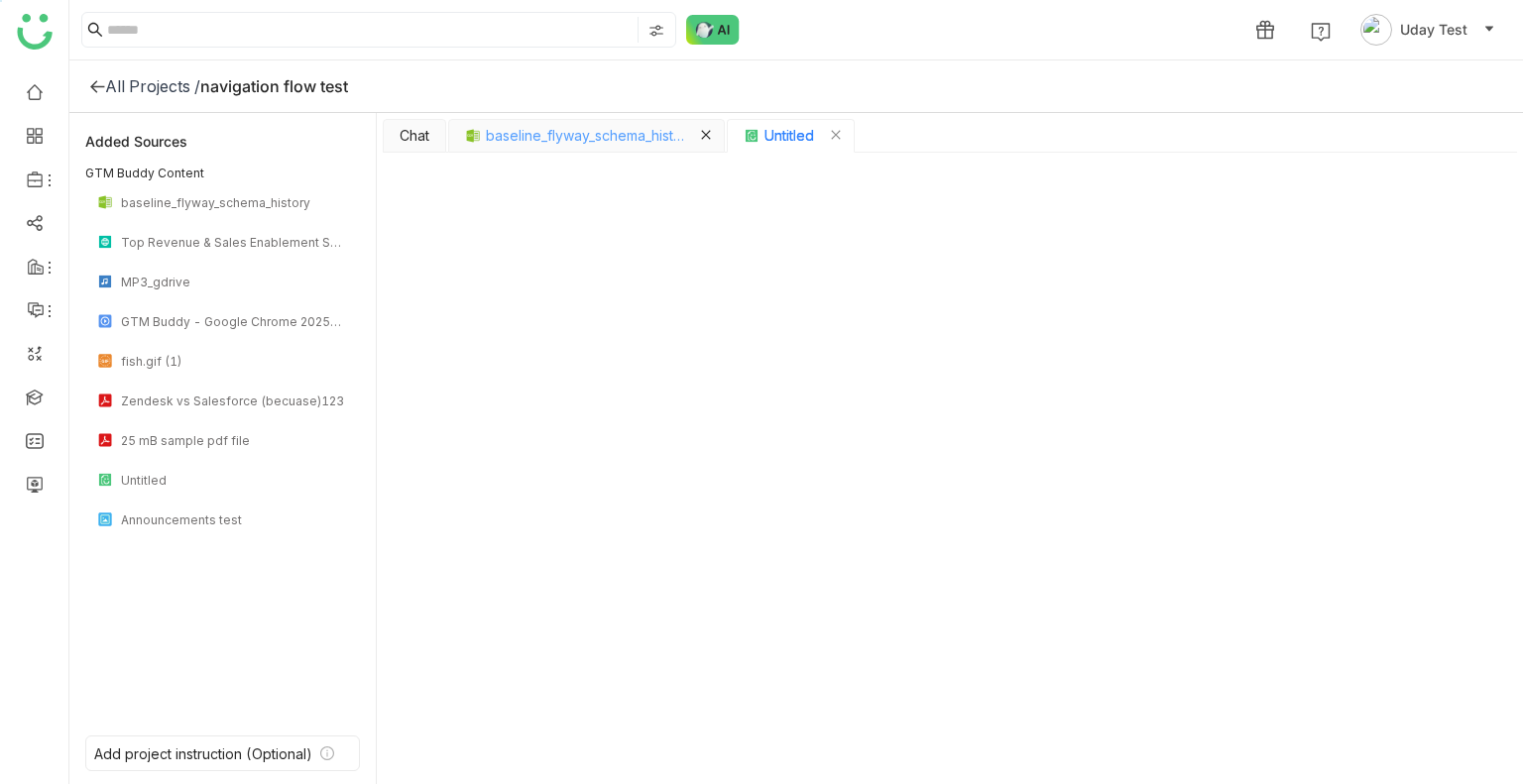 click 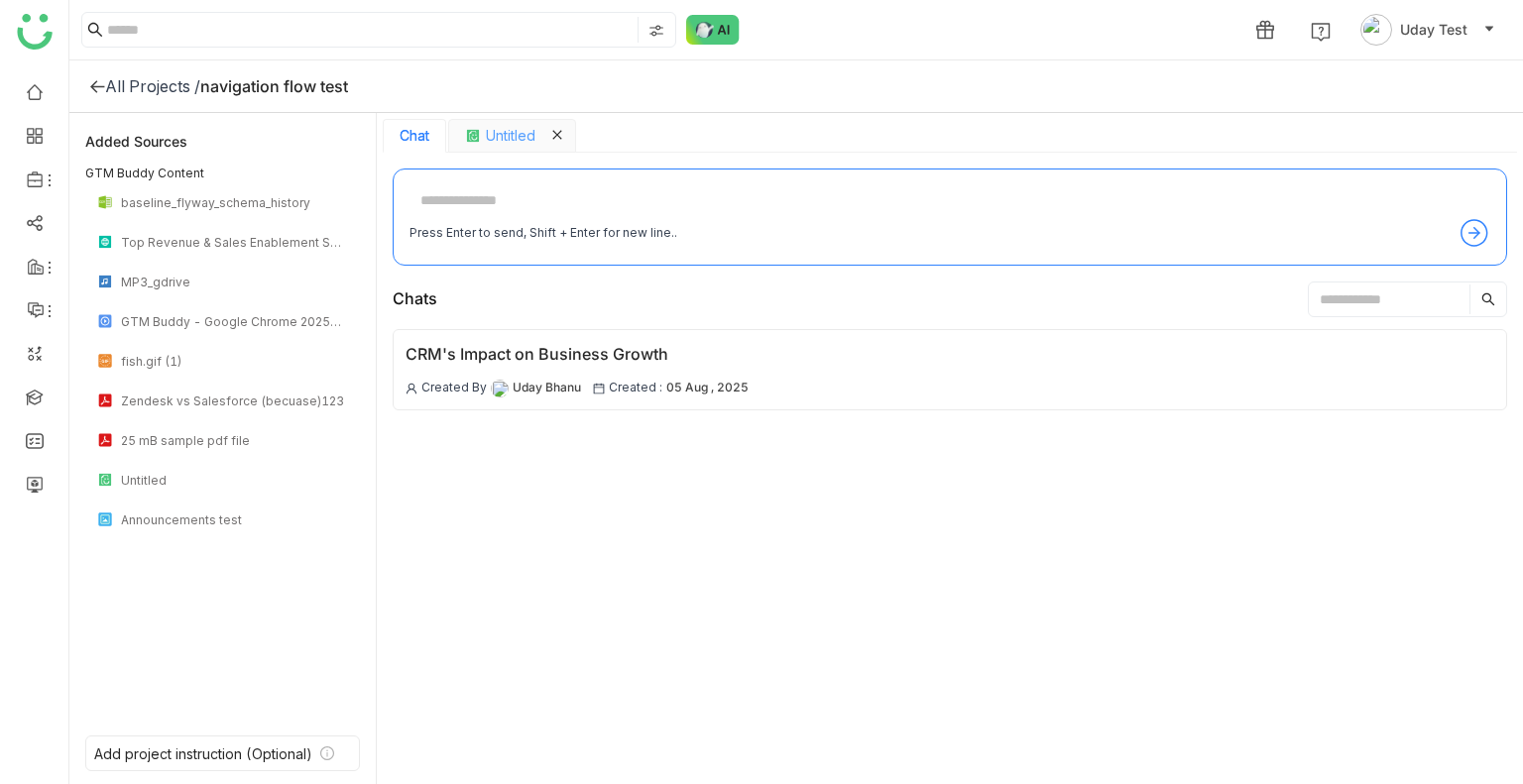 click 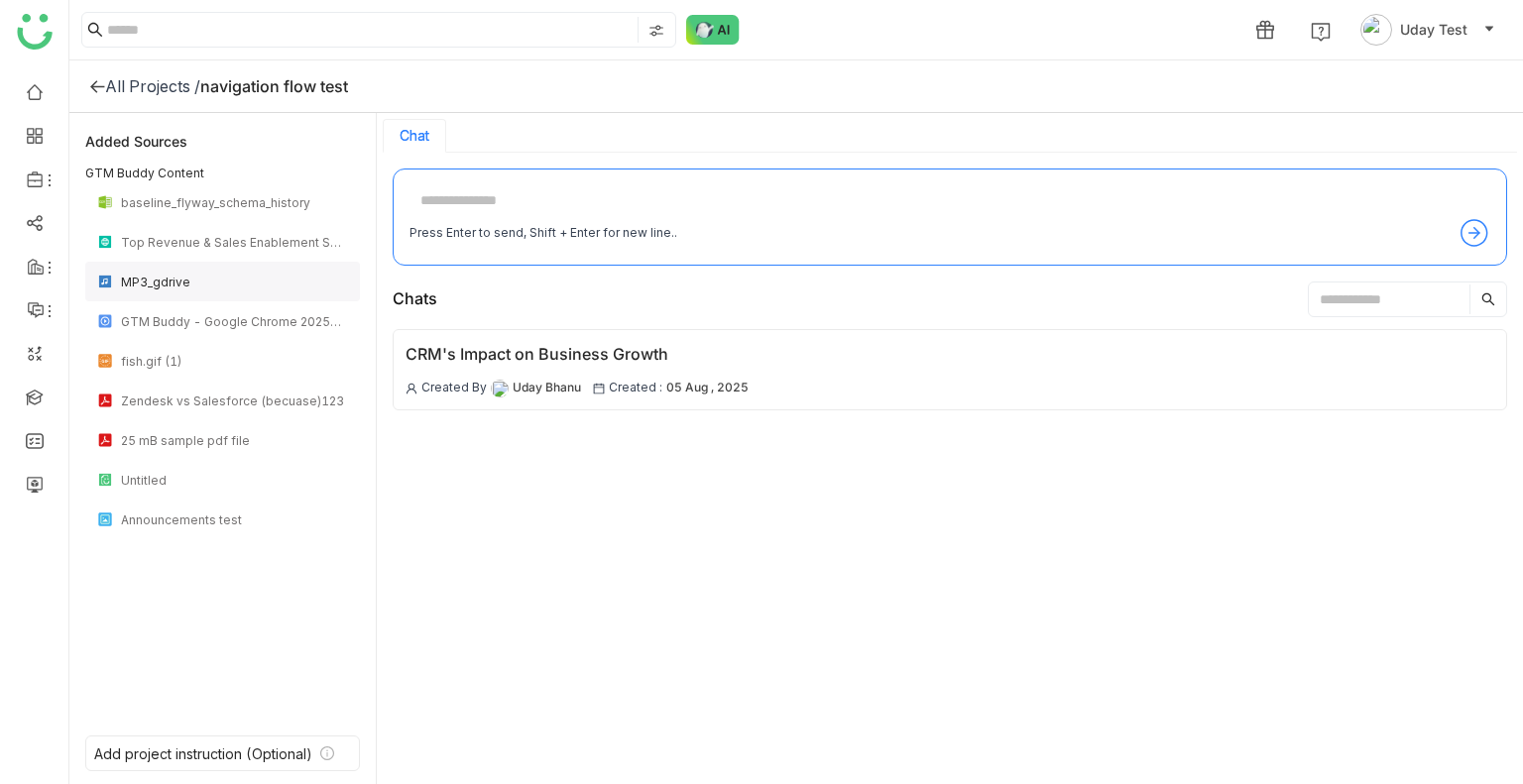 click on "MP3_gdrive" 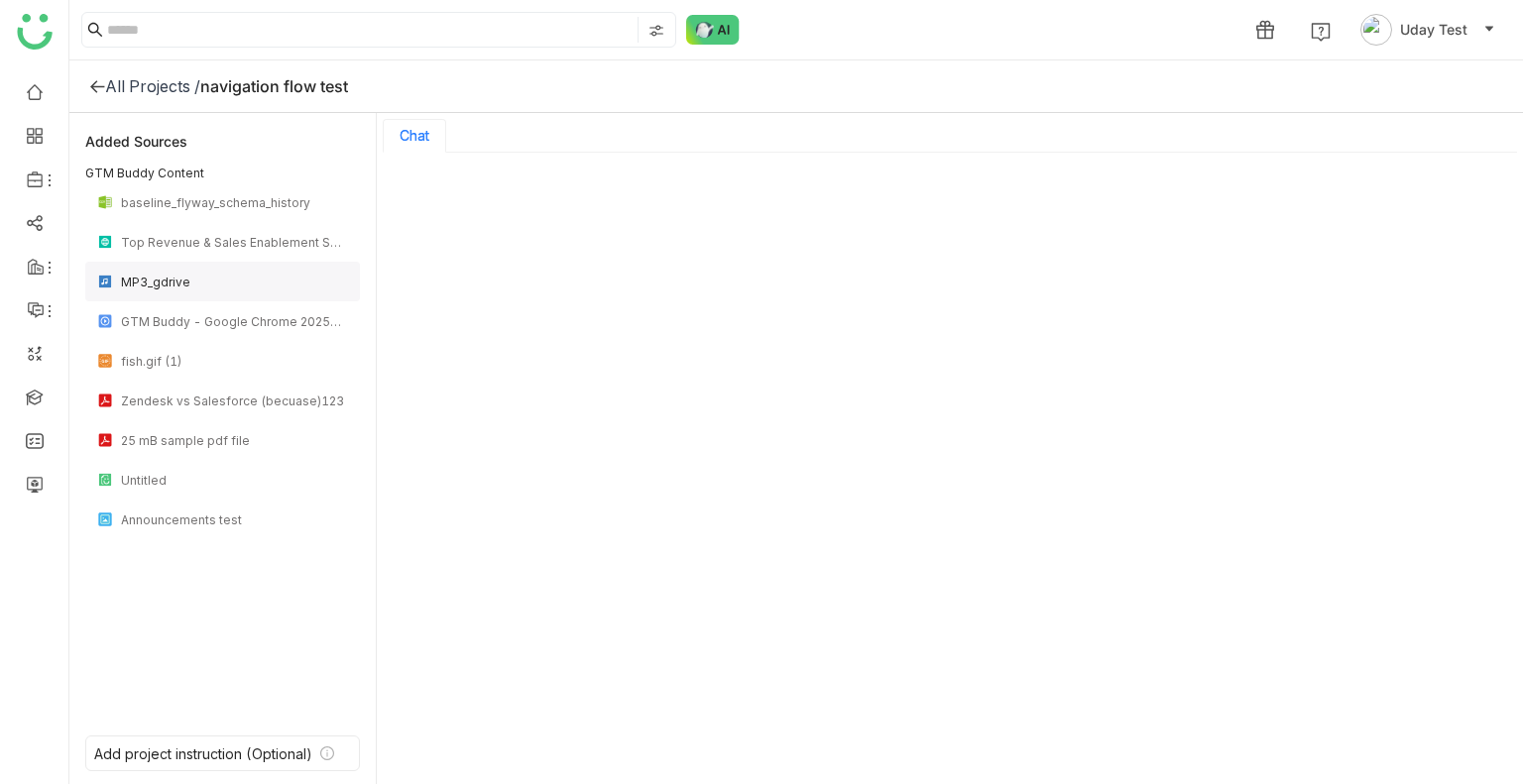 click on "MP3_gdrive" 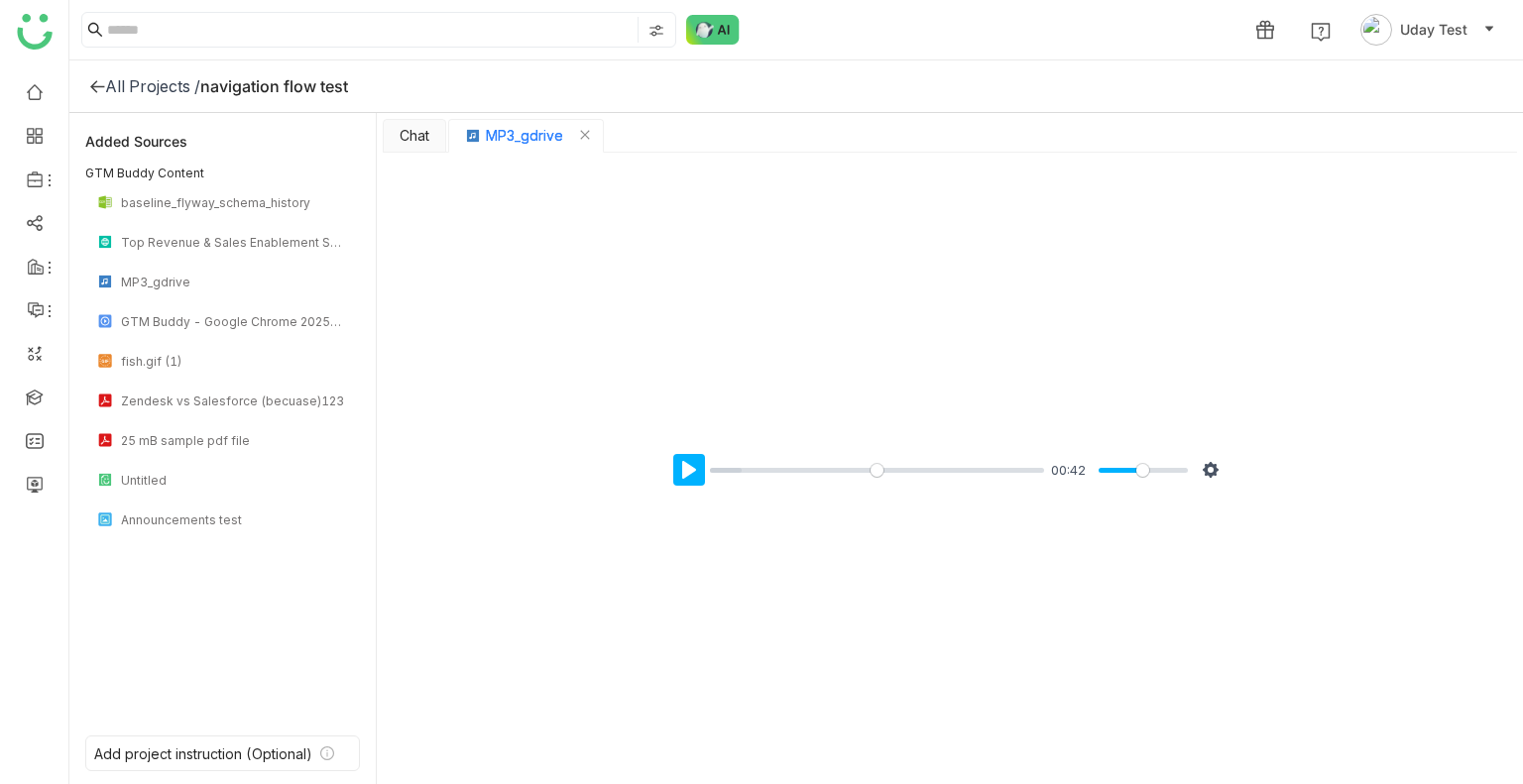 click on "Pause Play" at bounding box center (689, 470) 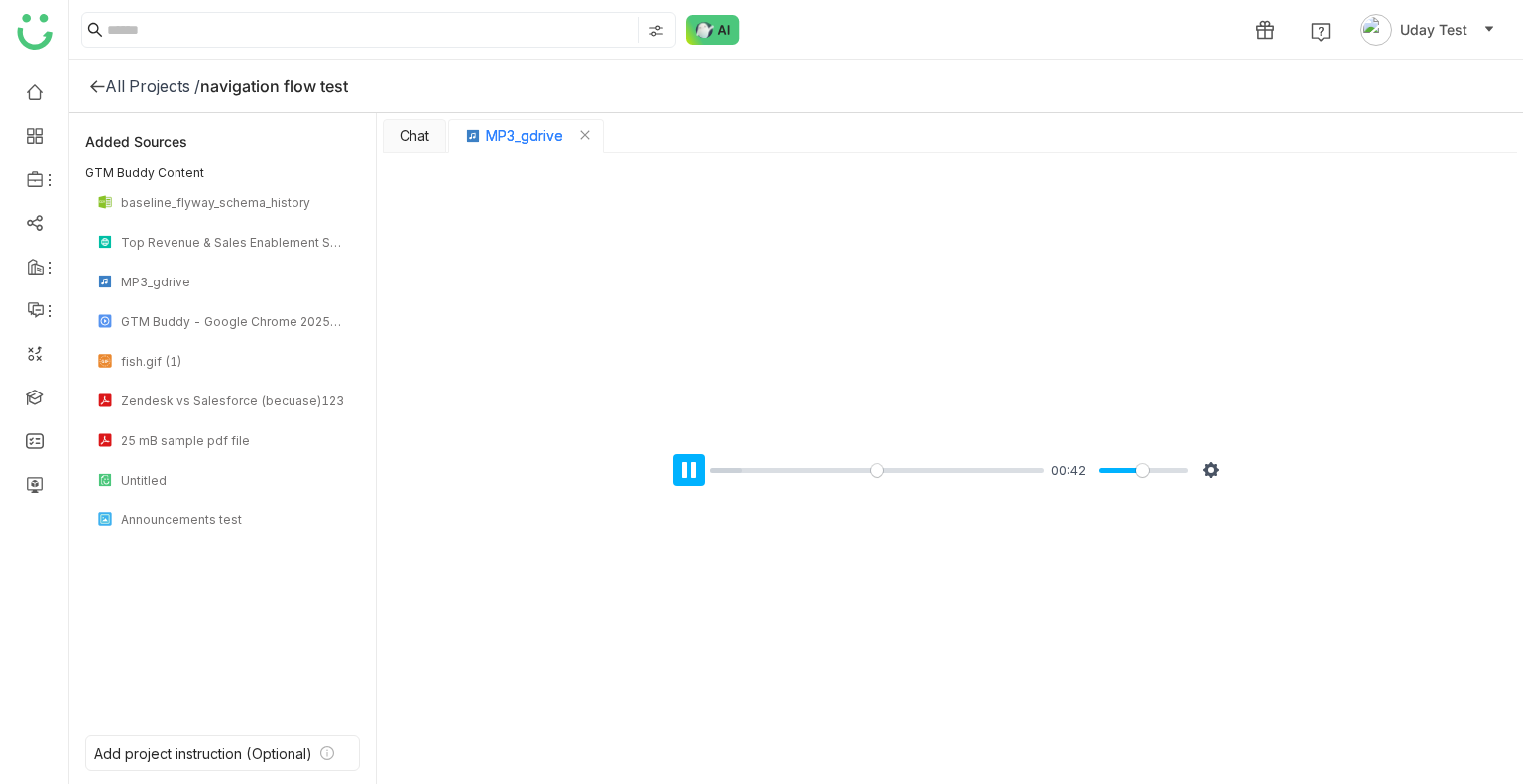 type 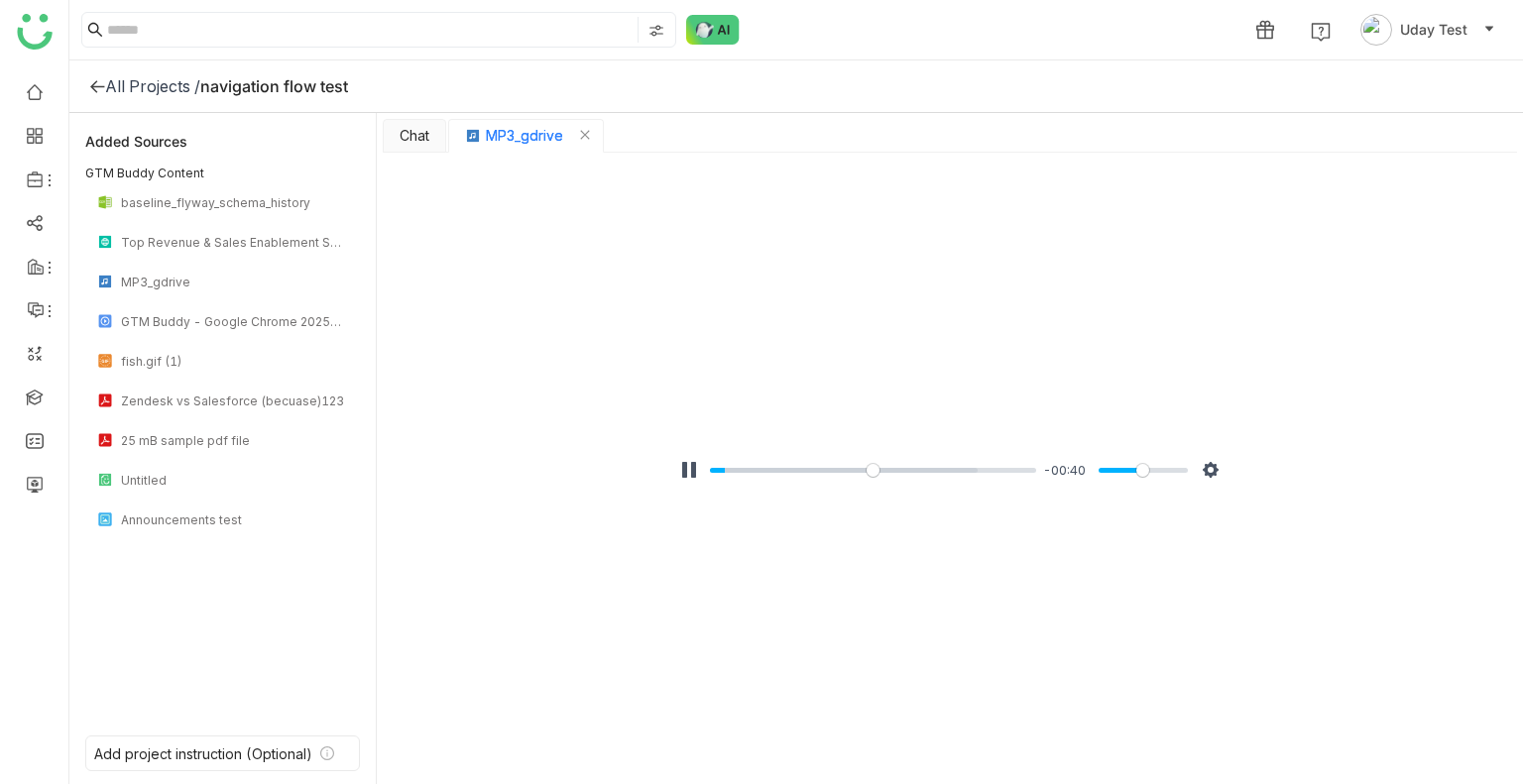 type on "****" 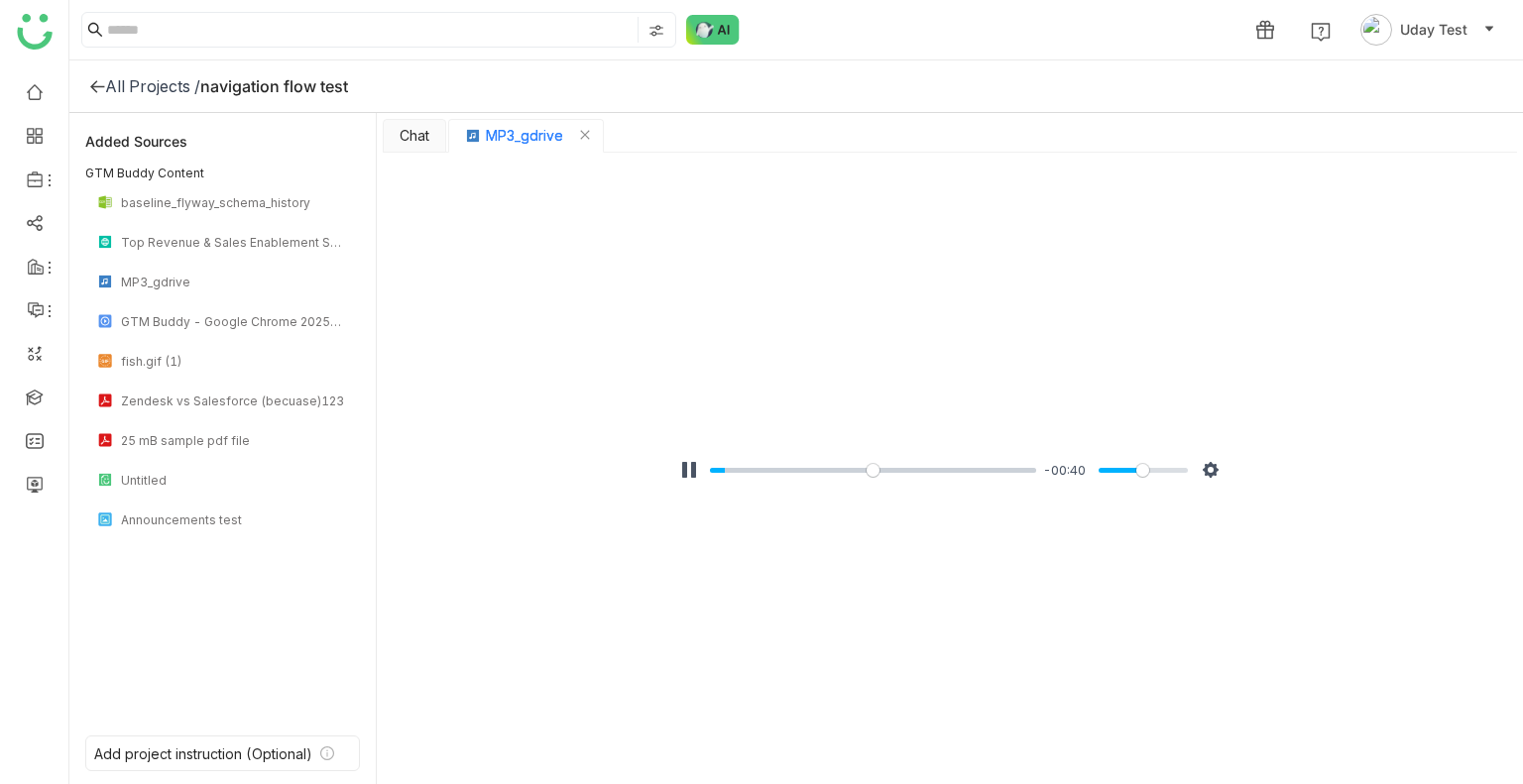 type on "***" 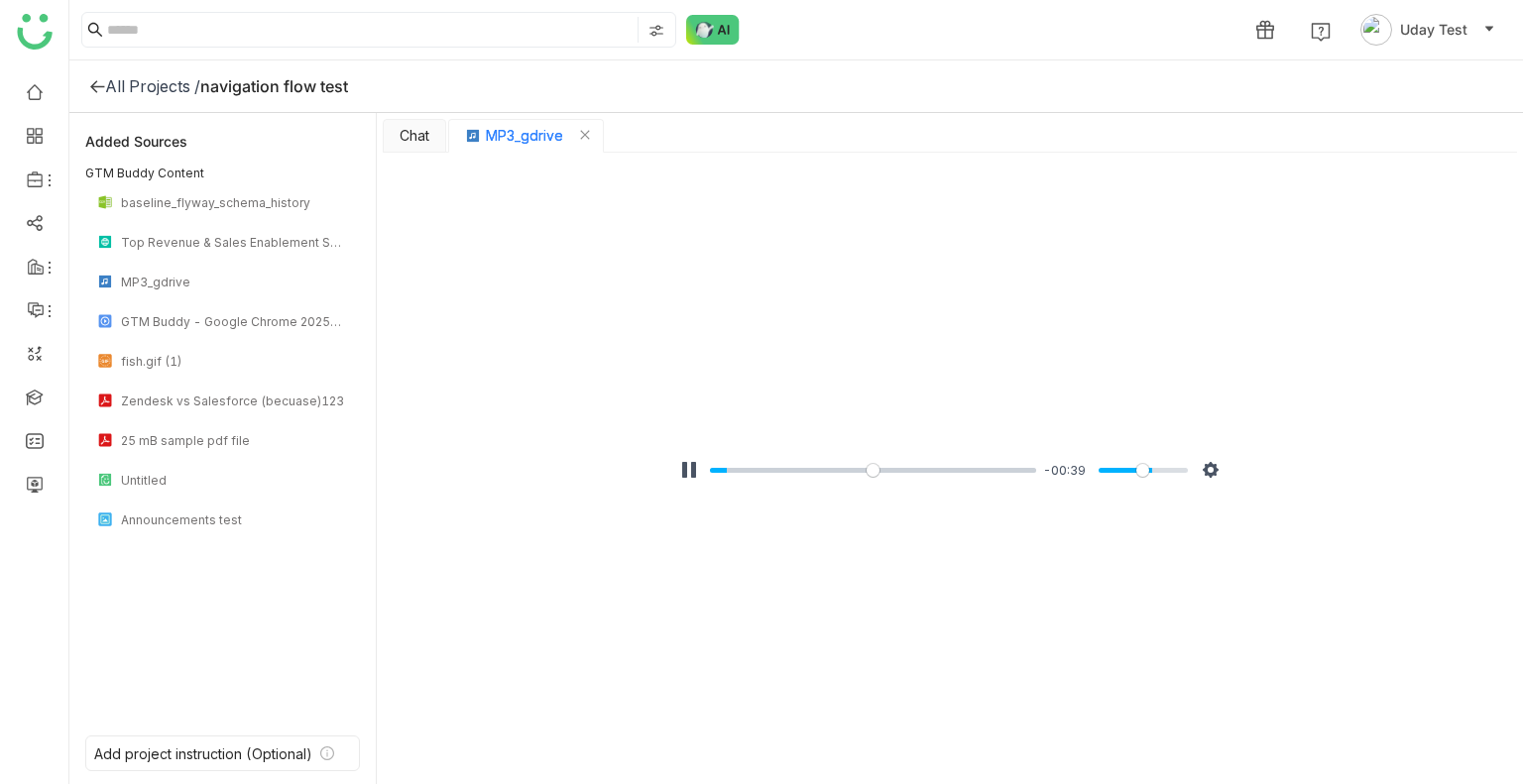 type on "****" 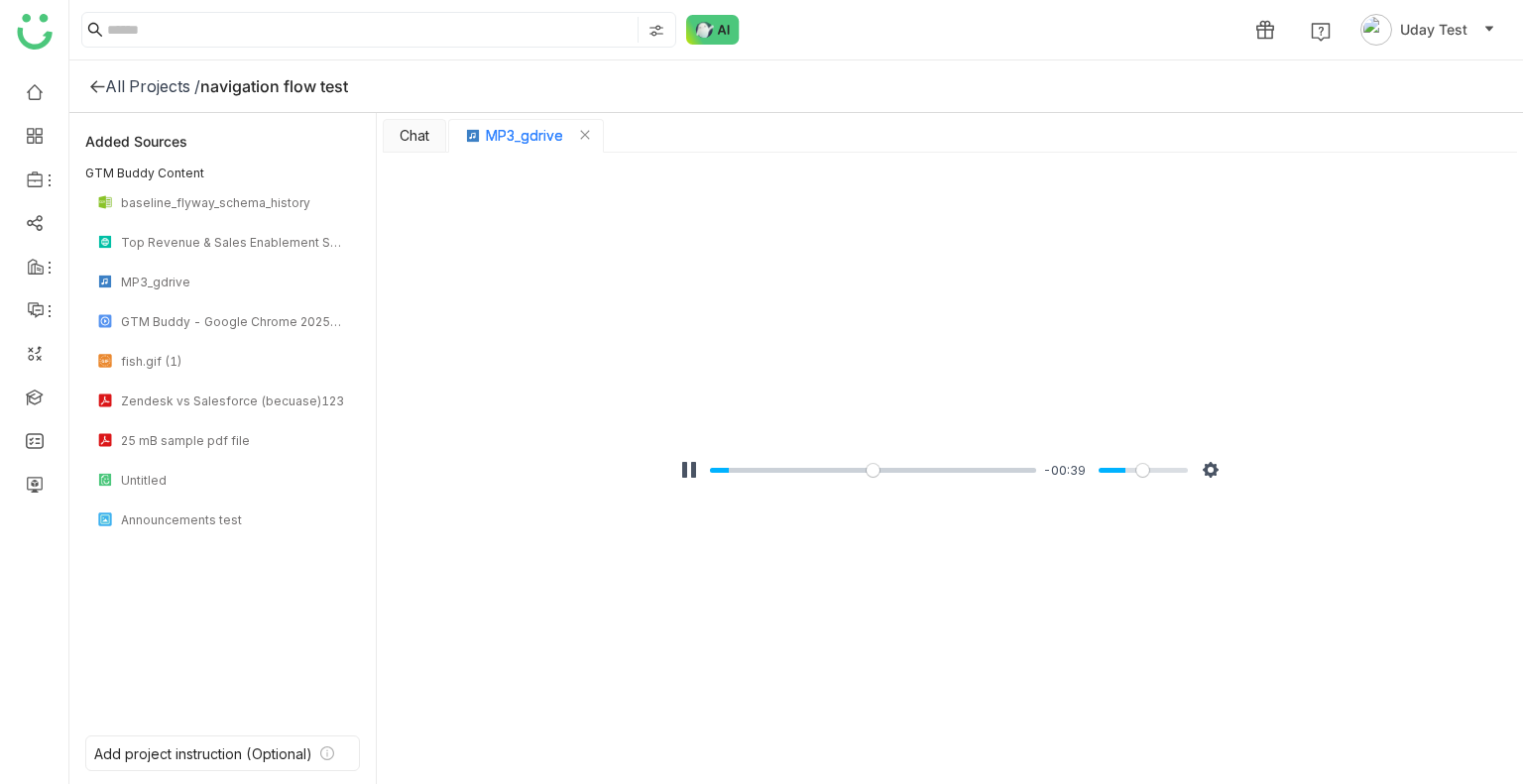 type on "****" 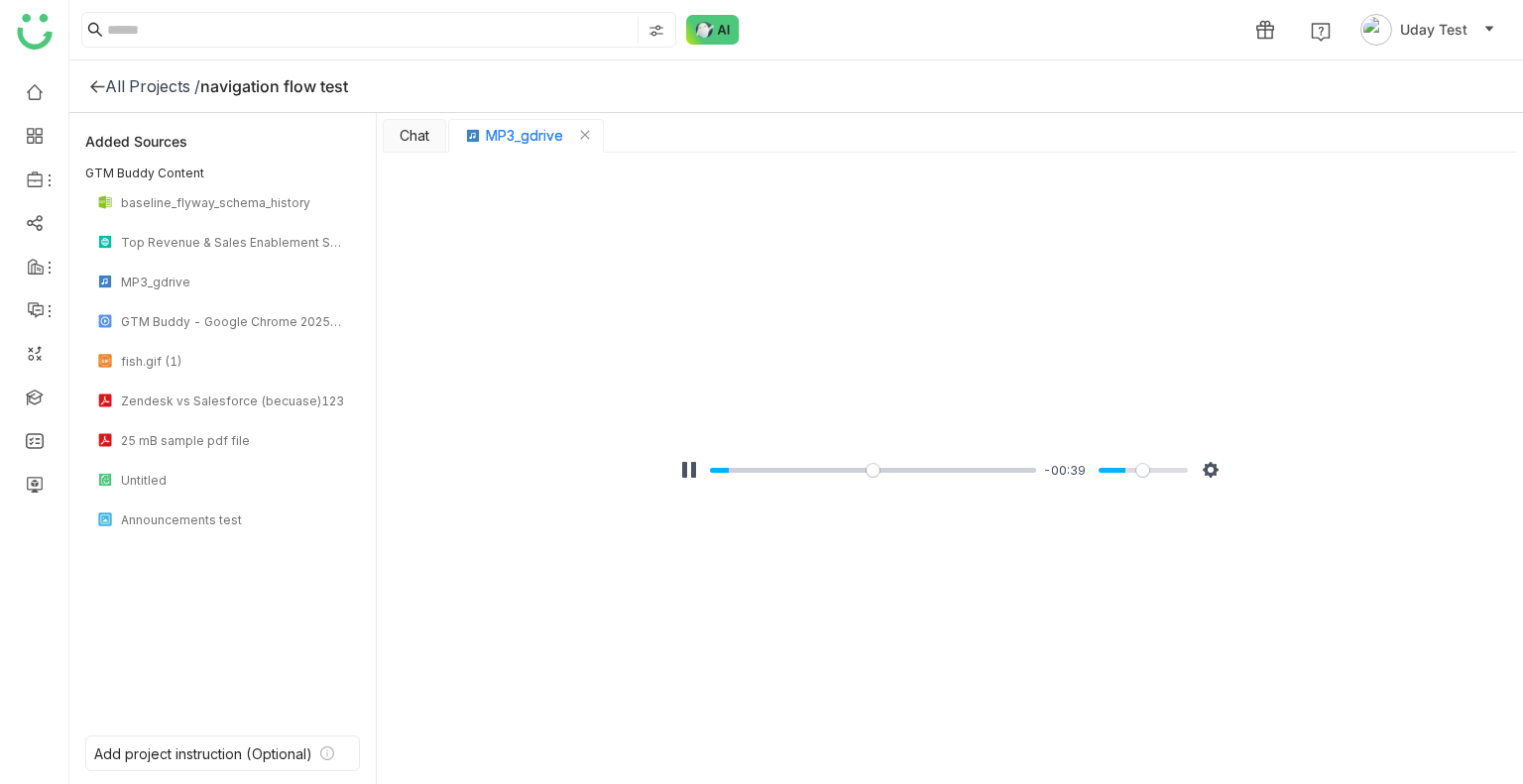 type on "****" 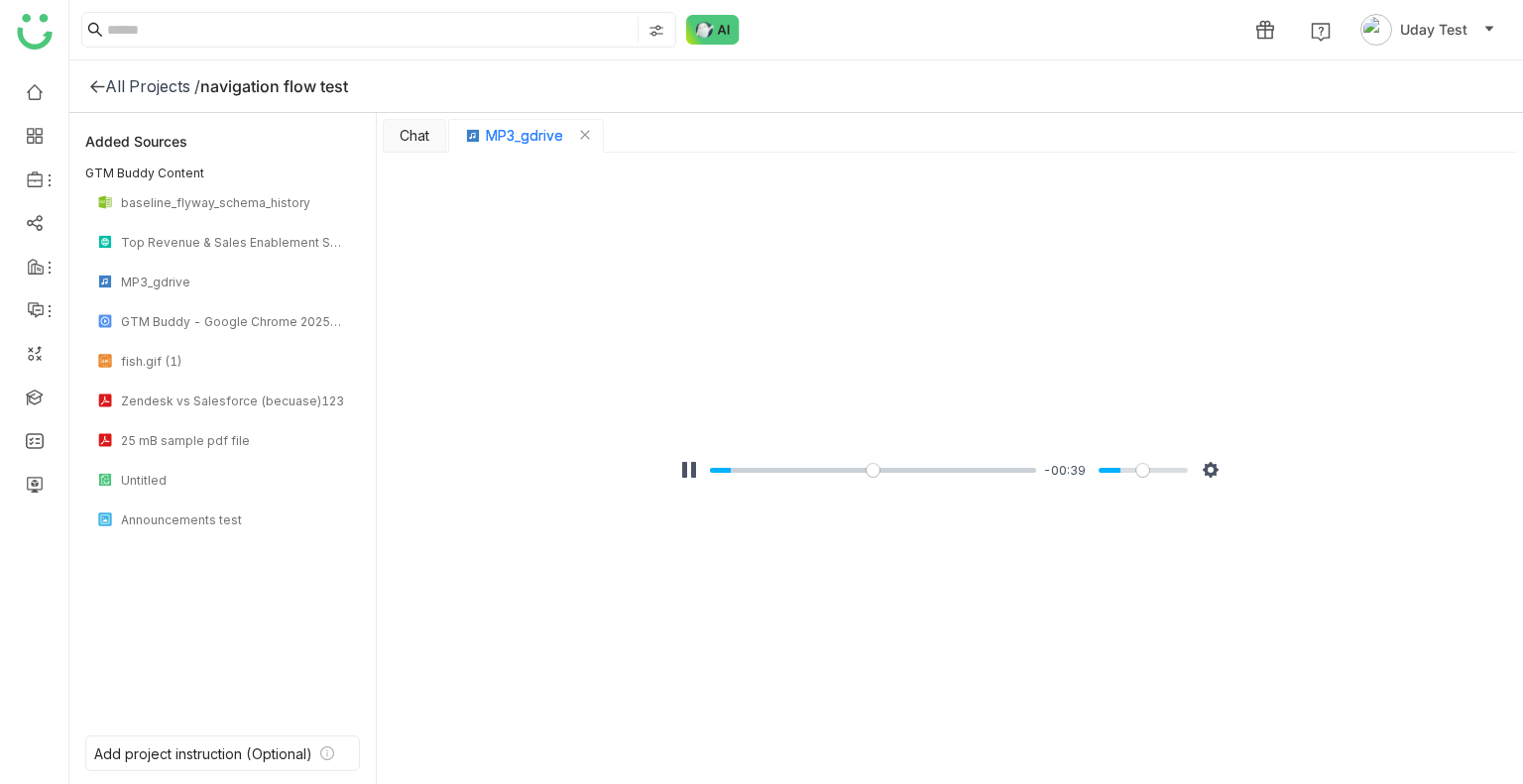type on "***" 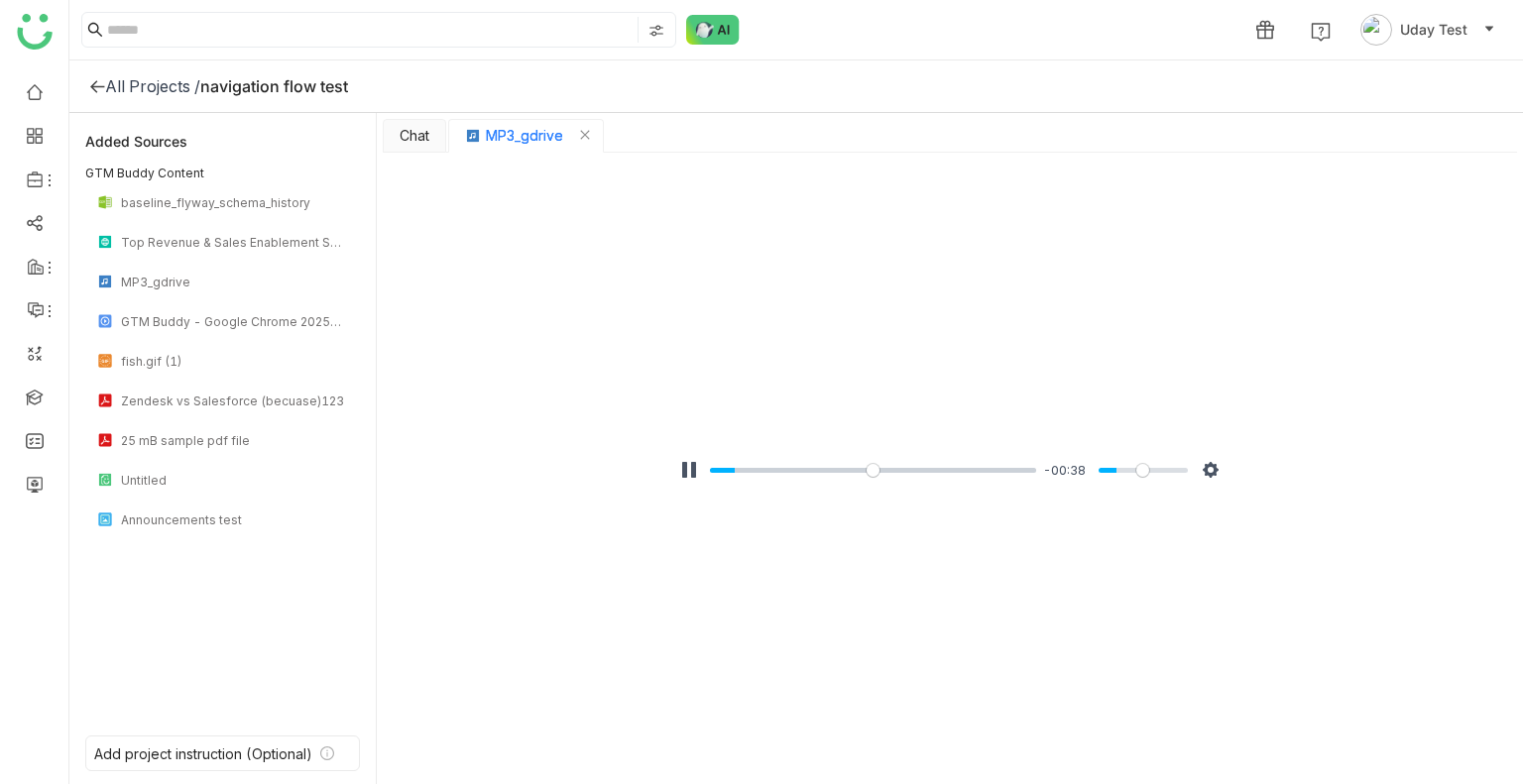 type on "****" 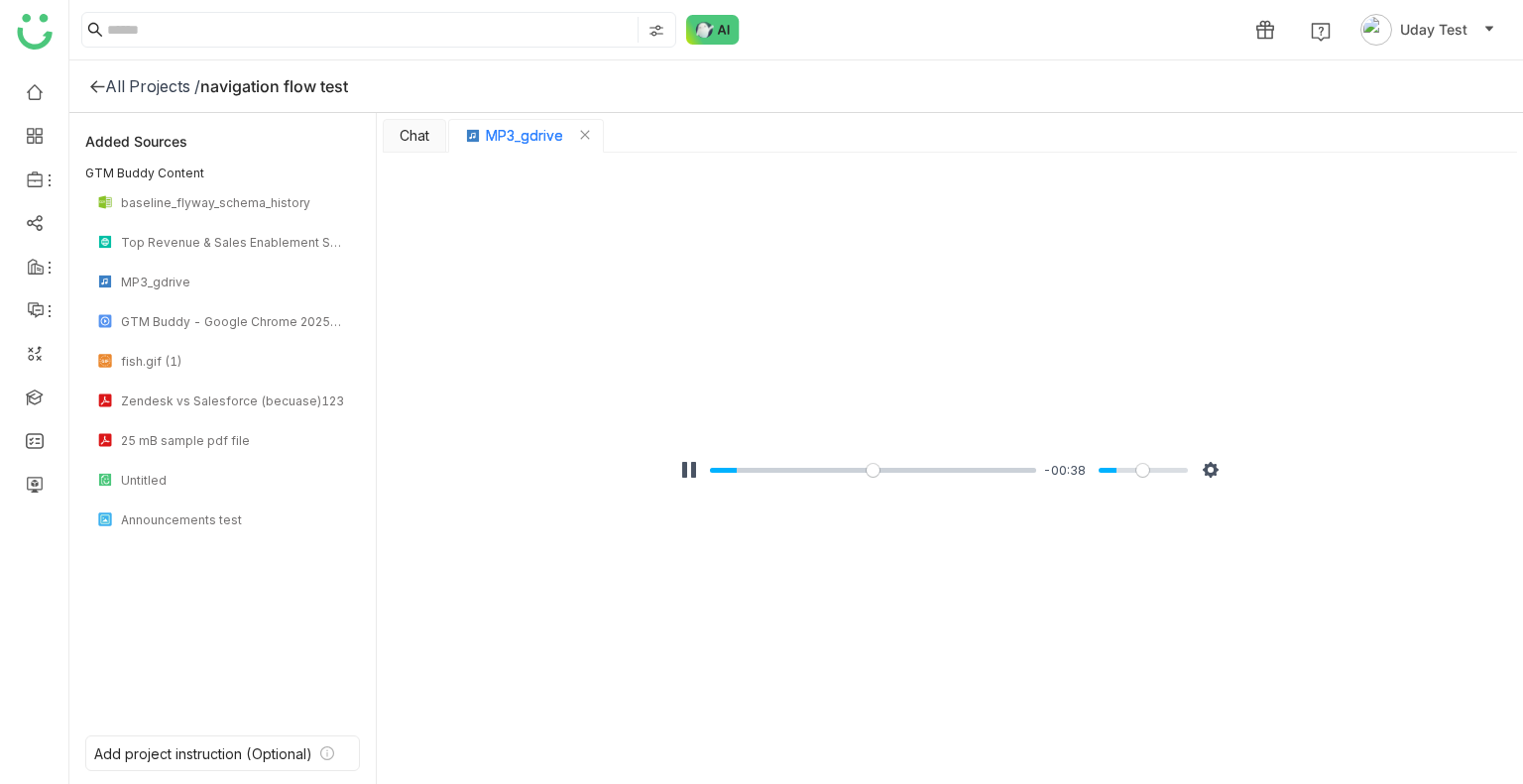 type on "*" 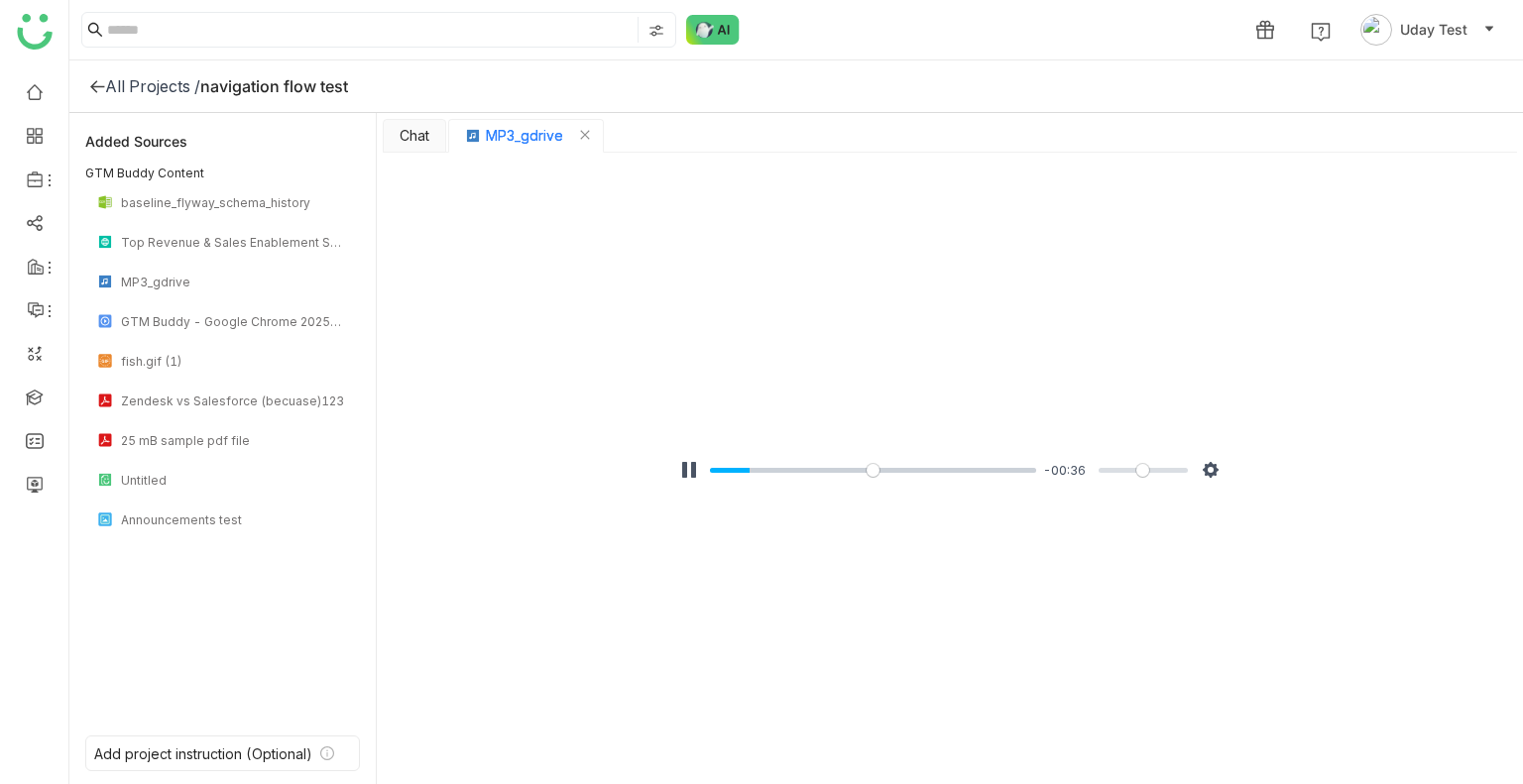 type on "****" 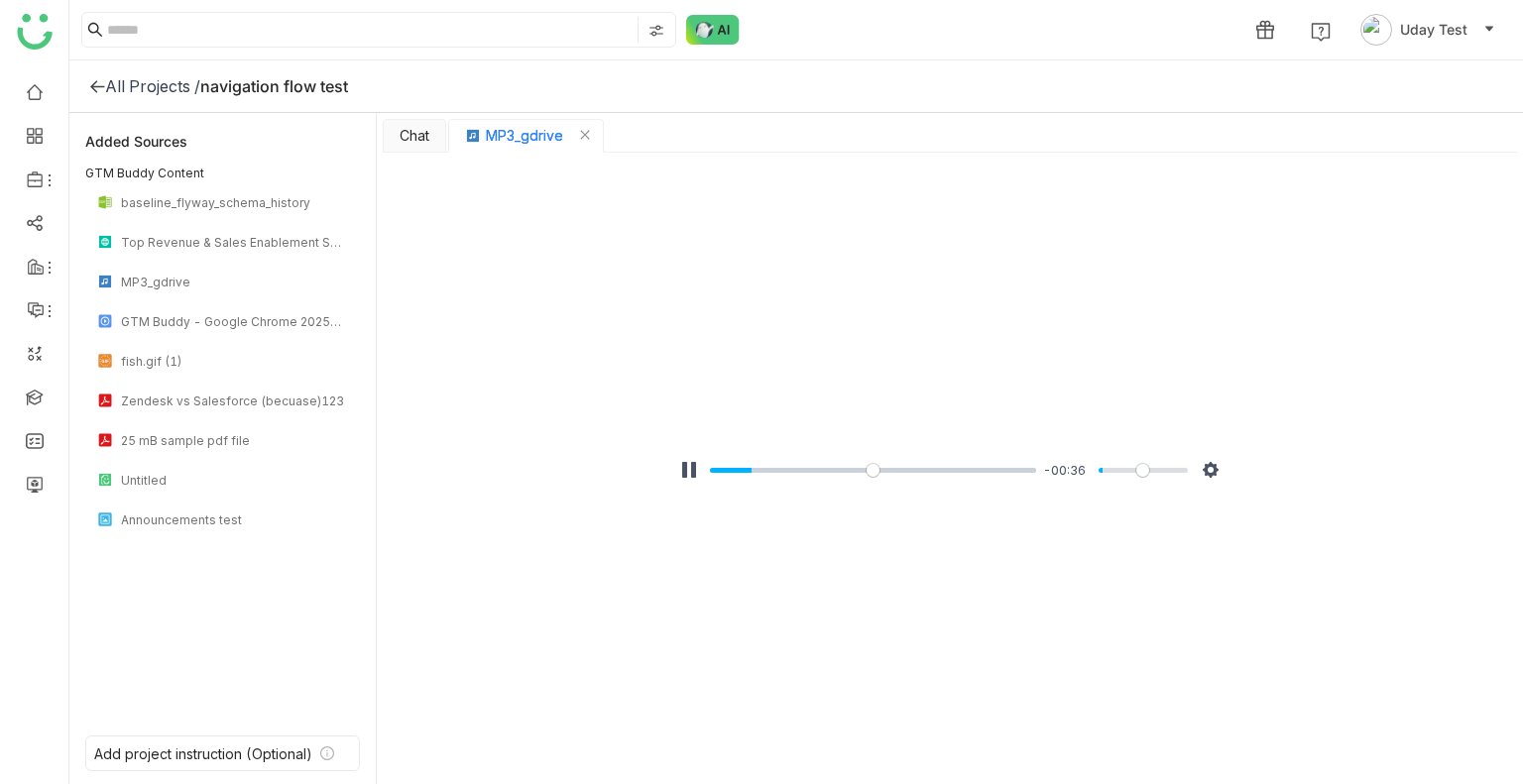 type on "***" 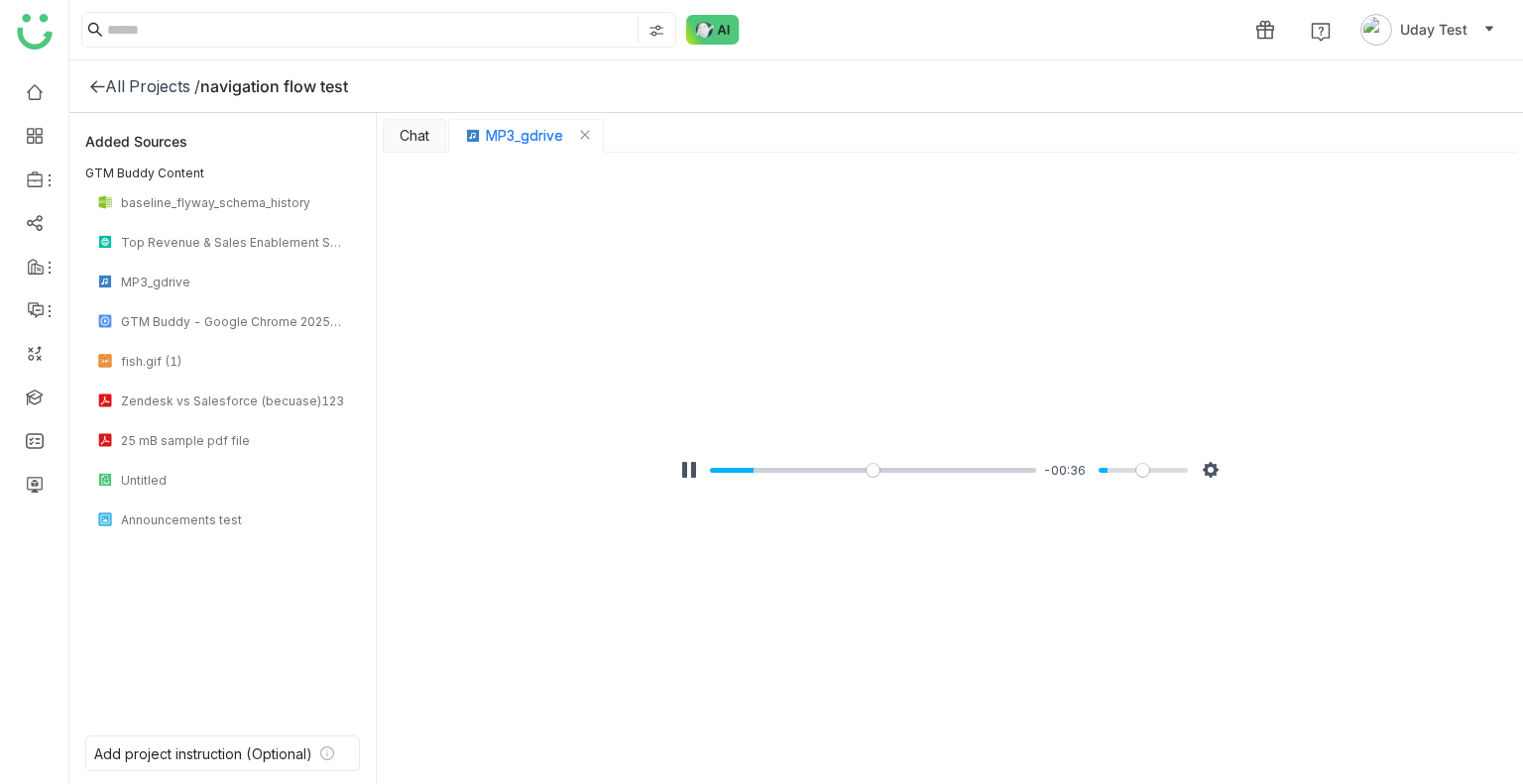 type on "*****" 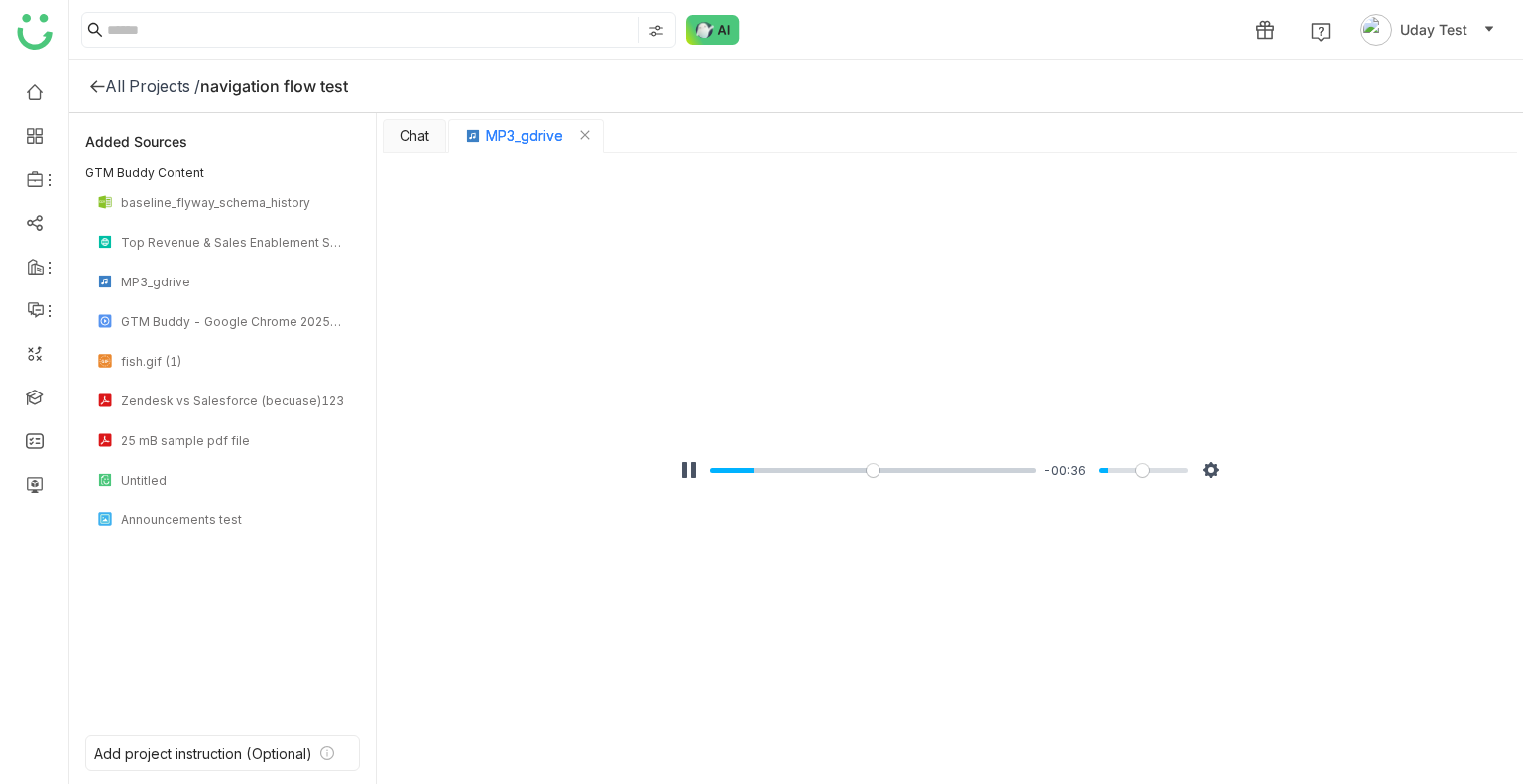 drag, startPoint x: 1150, startPoint y: 473, endPoint x: 1112, endPoint y: 483, distance: 39.293765 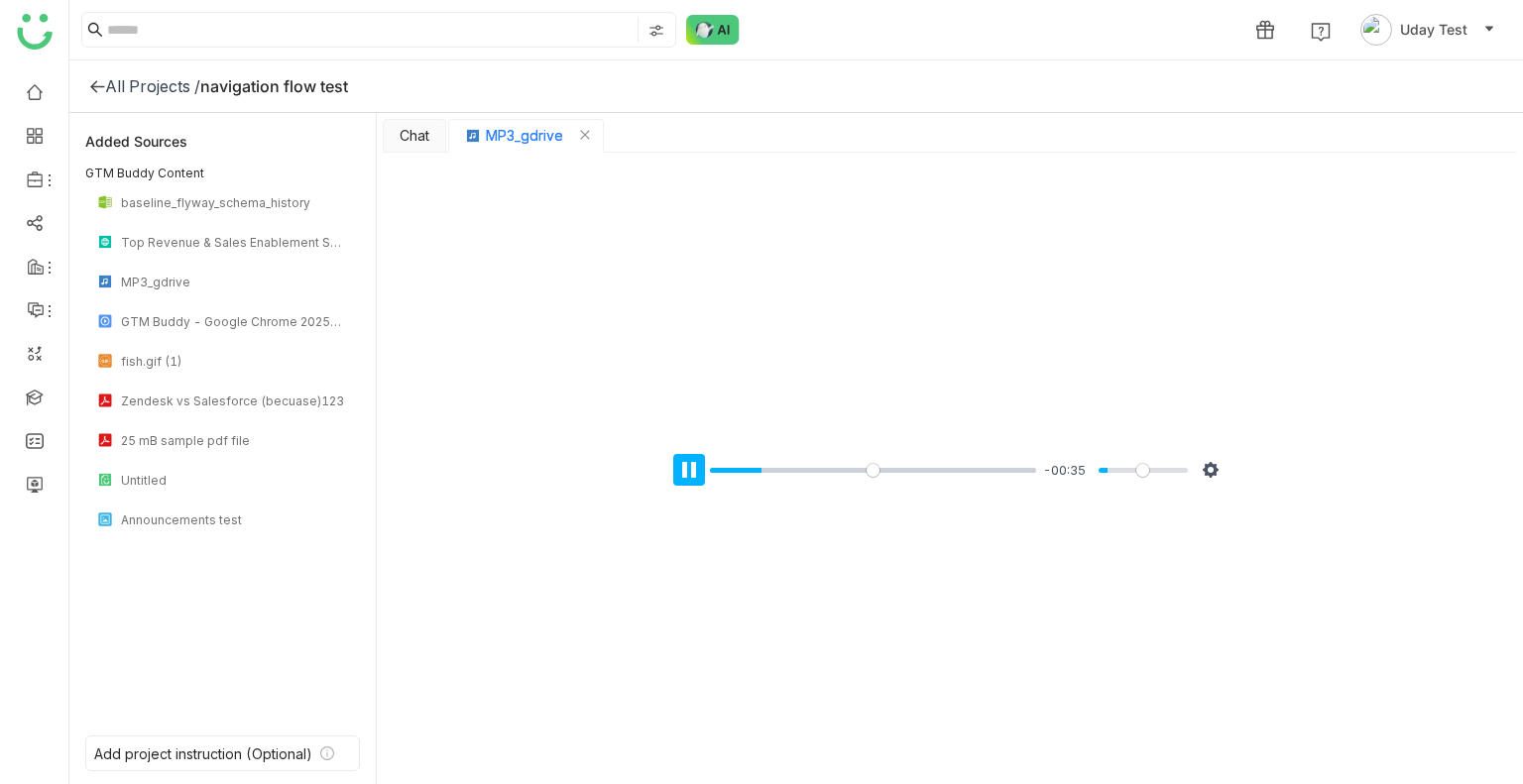 click on "Pause Play" at bounding box center (689, 470) 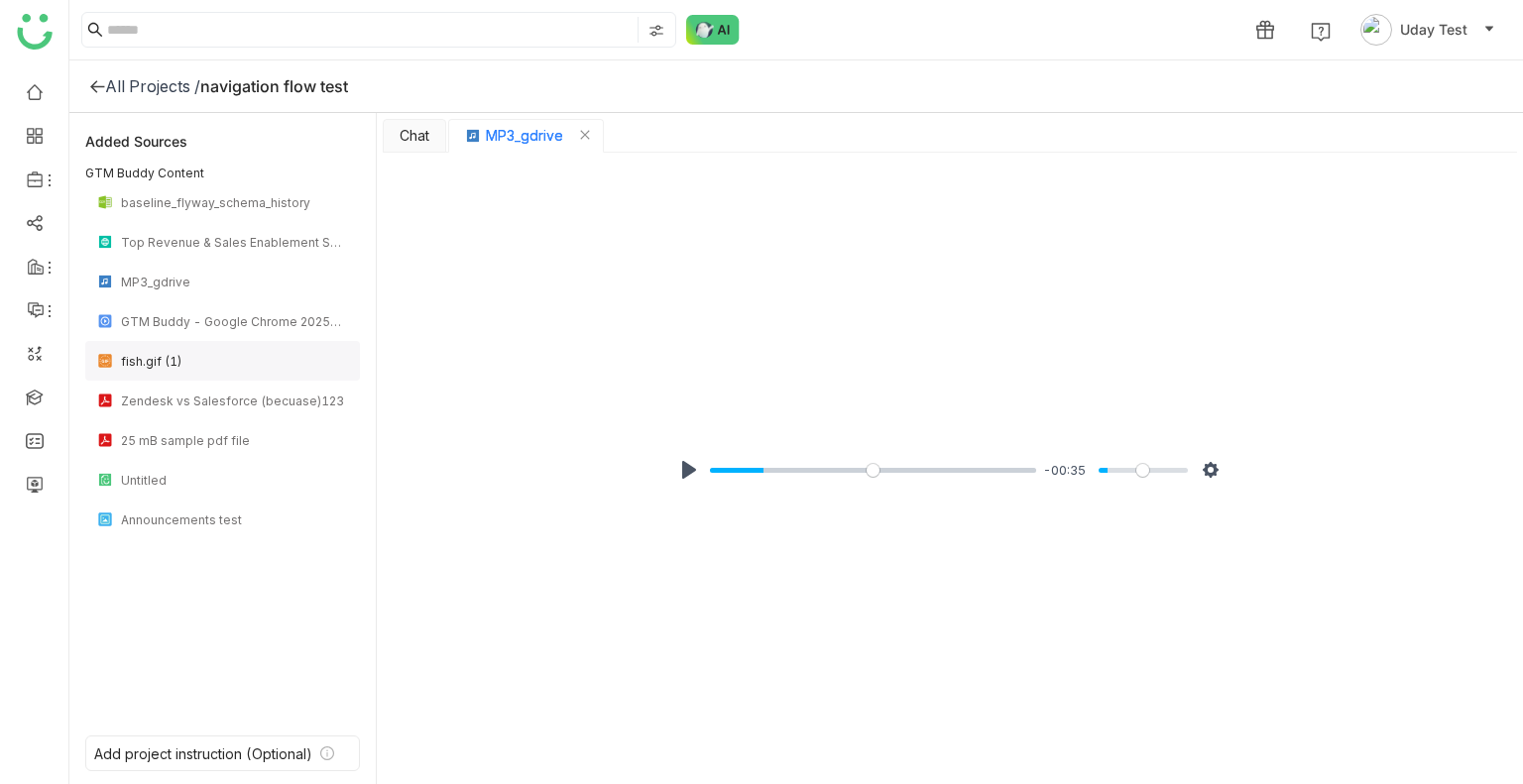 click on "fish.gif (1)" 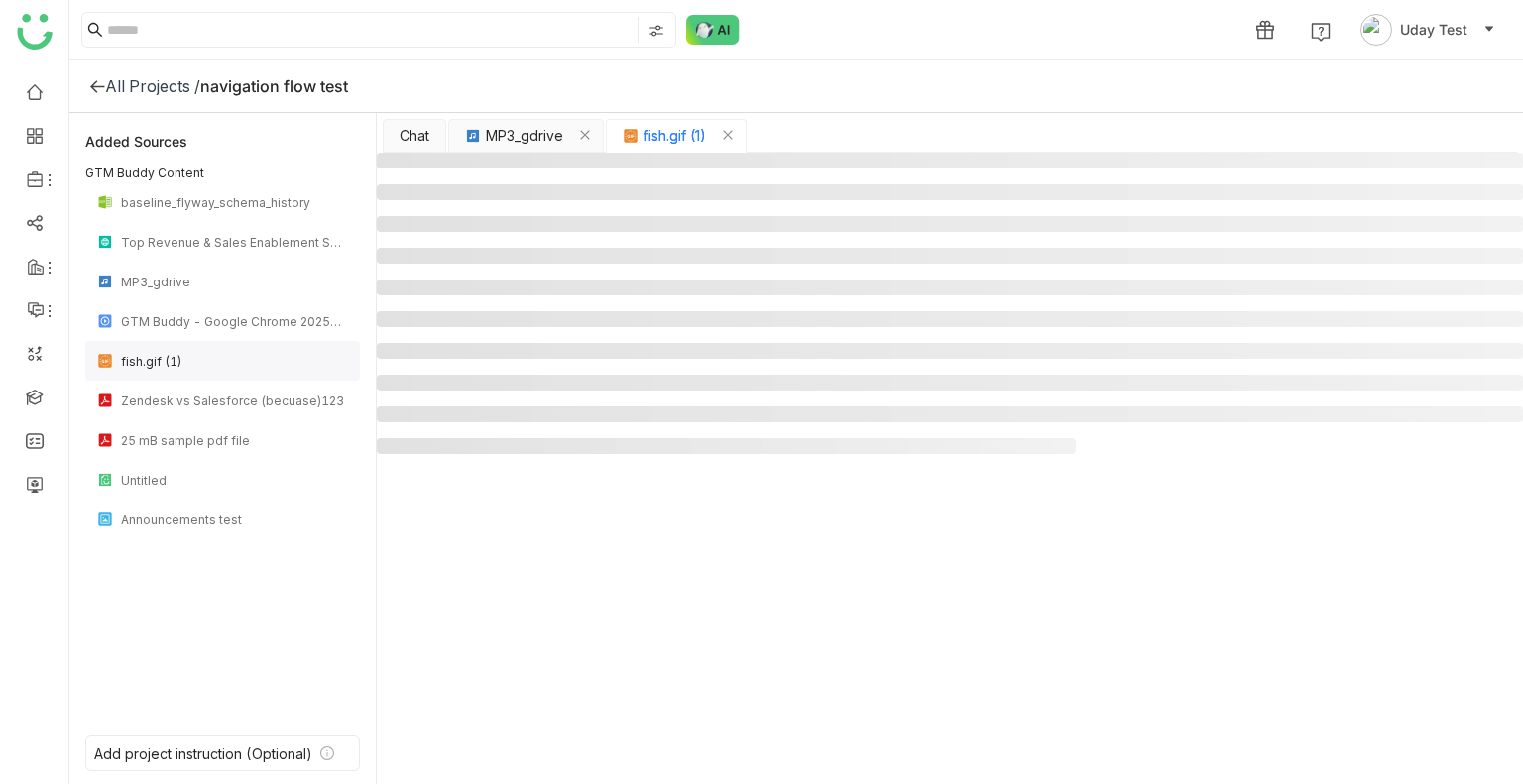 click on "fish.gif (1)" 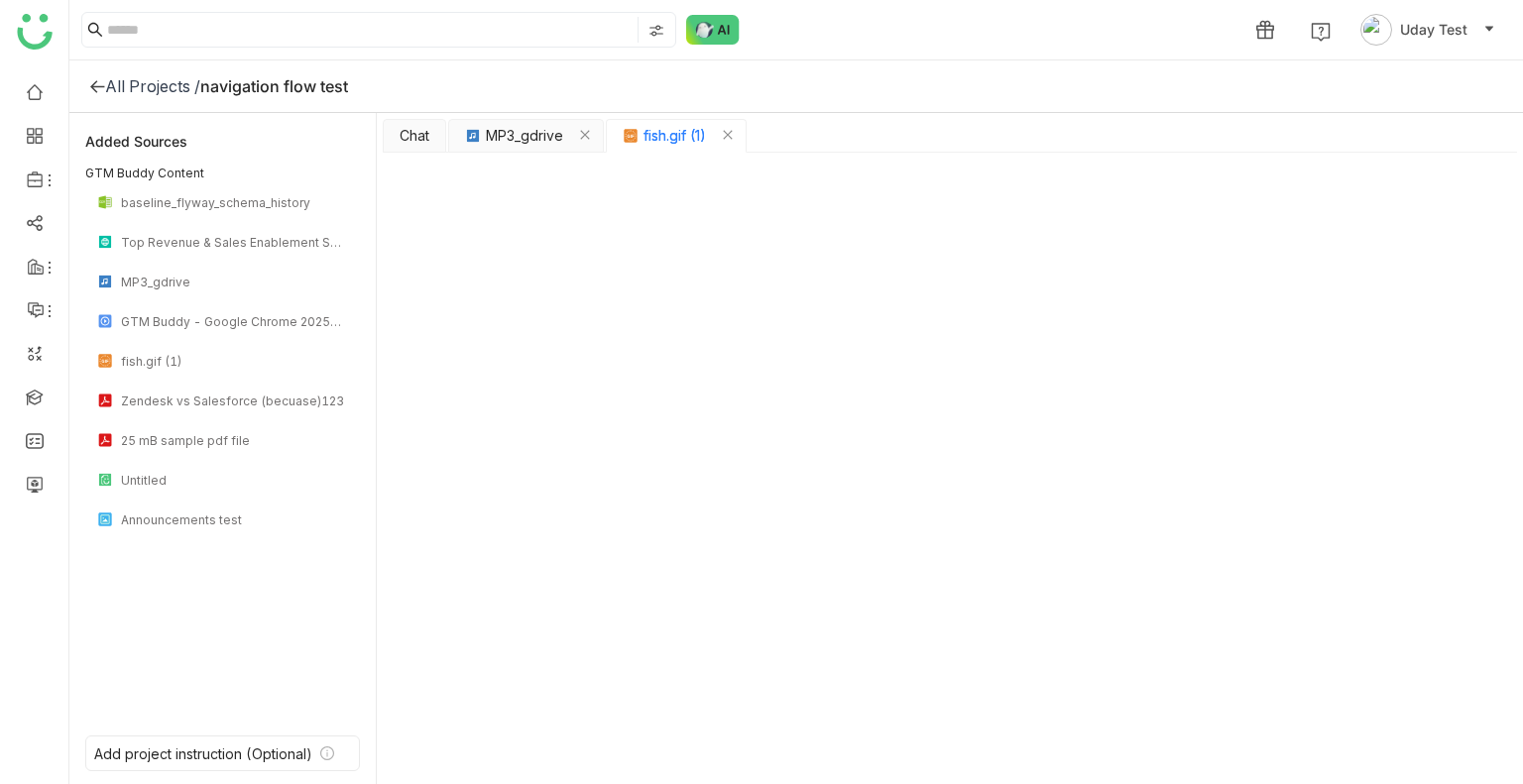 click on "fish.gif (1)" at bounding box center [676, 136] 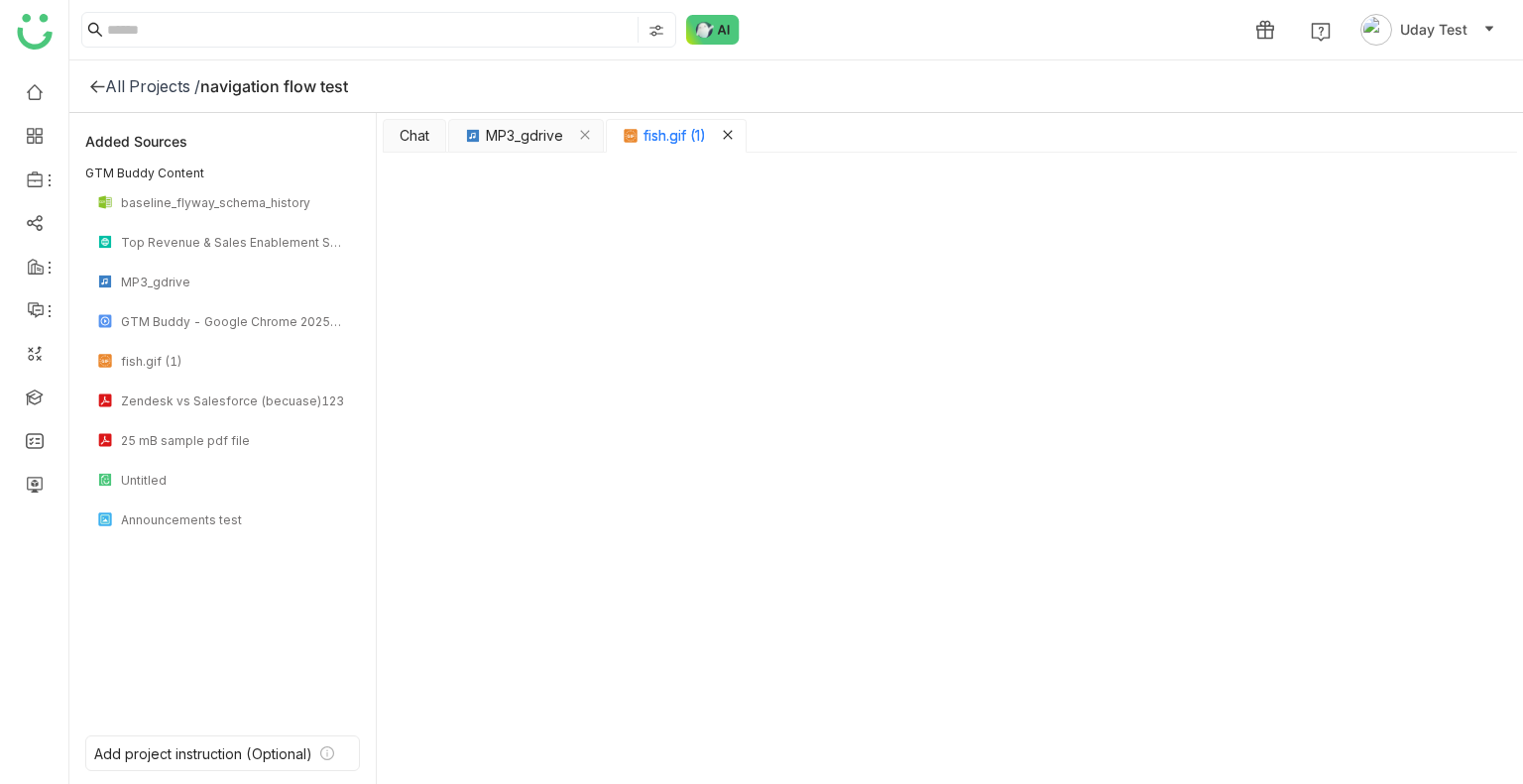click at bounding box center (728, 136) 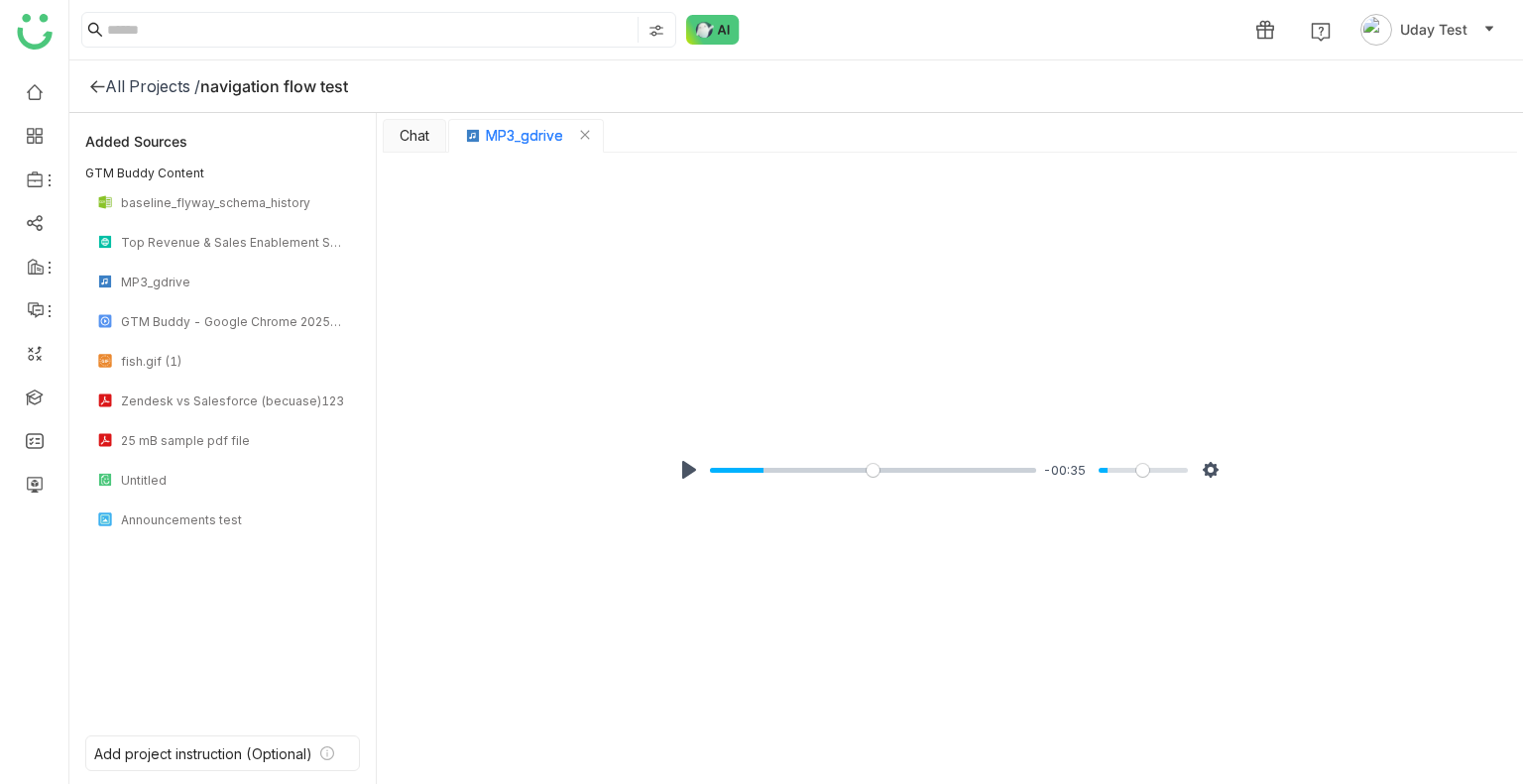 click on "MP3_gdrive" 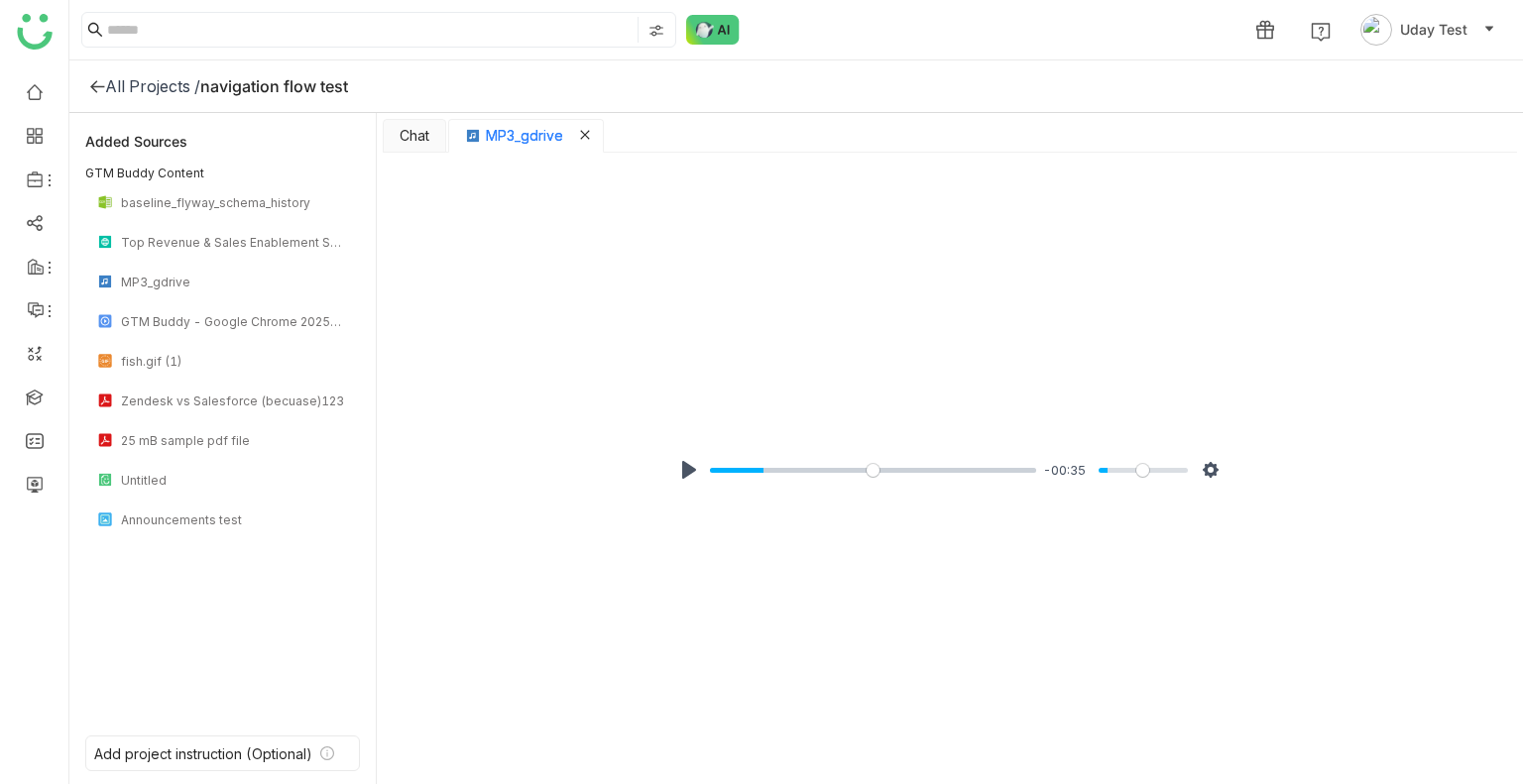 click 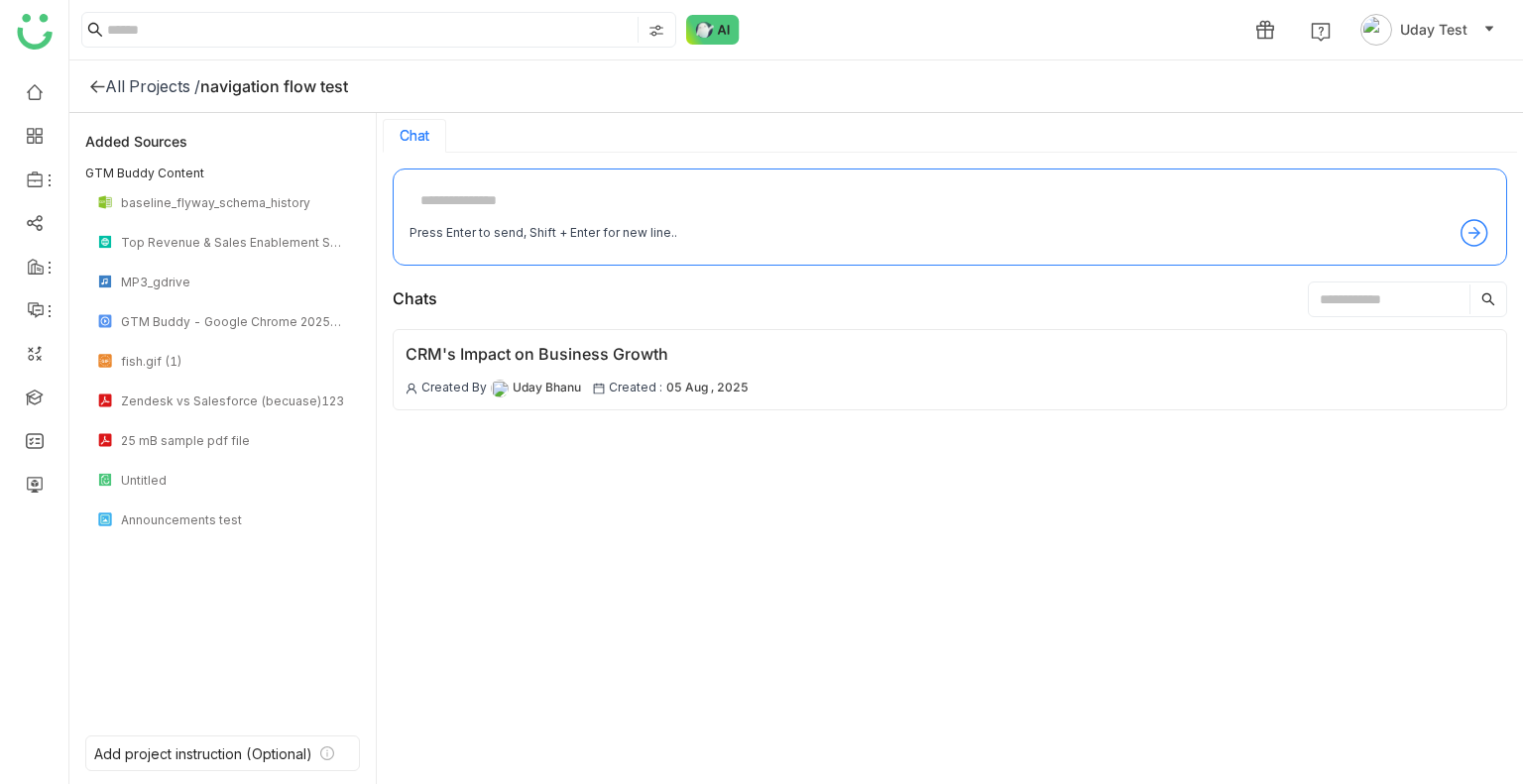 click on "All Projects /" 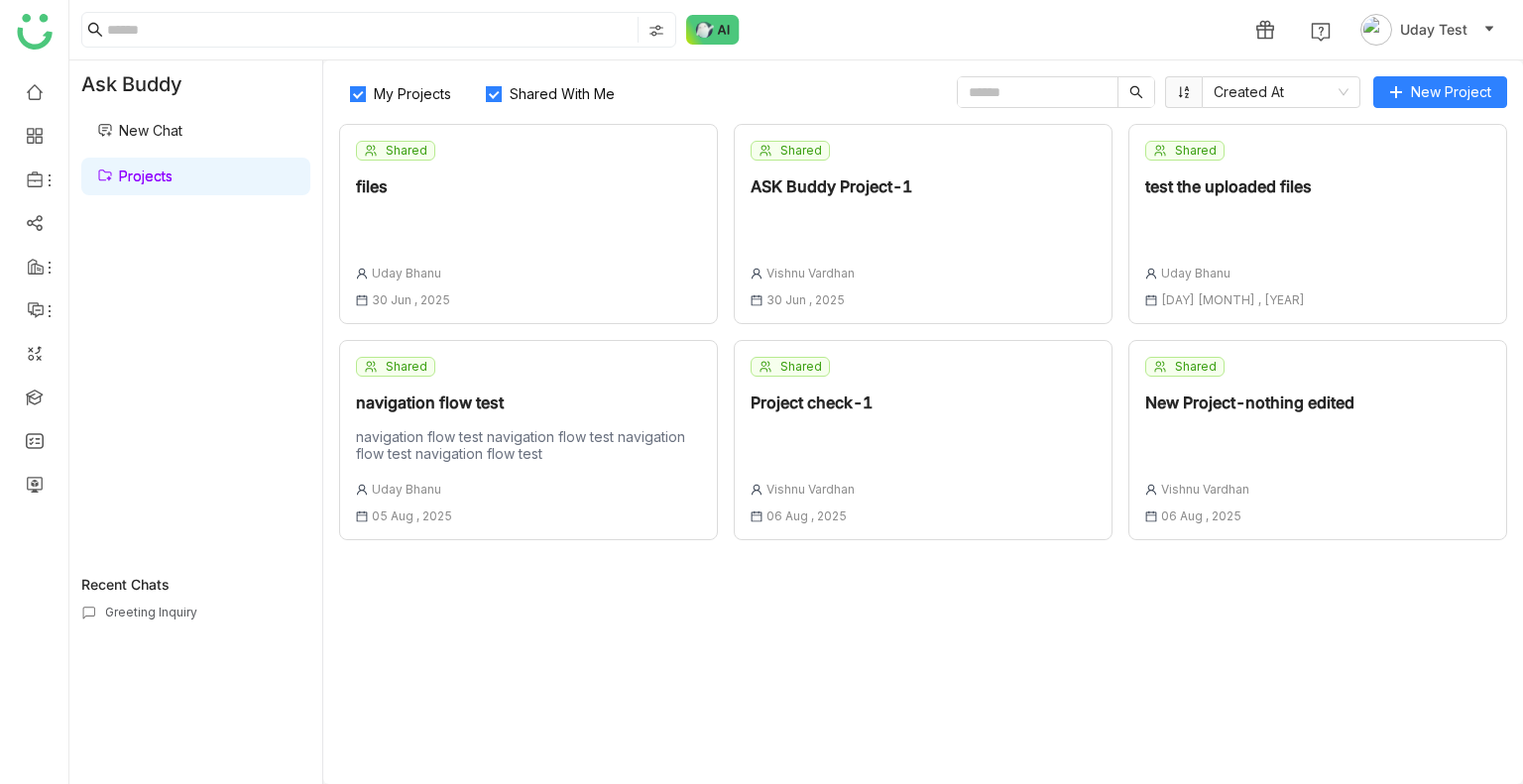 click on "New Chat" at bounding box center [140, 130] 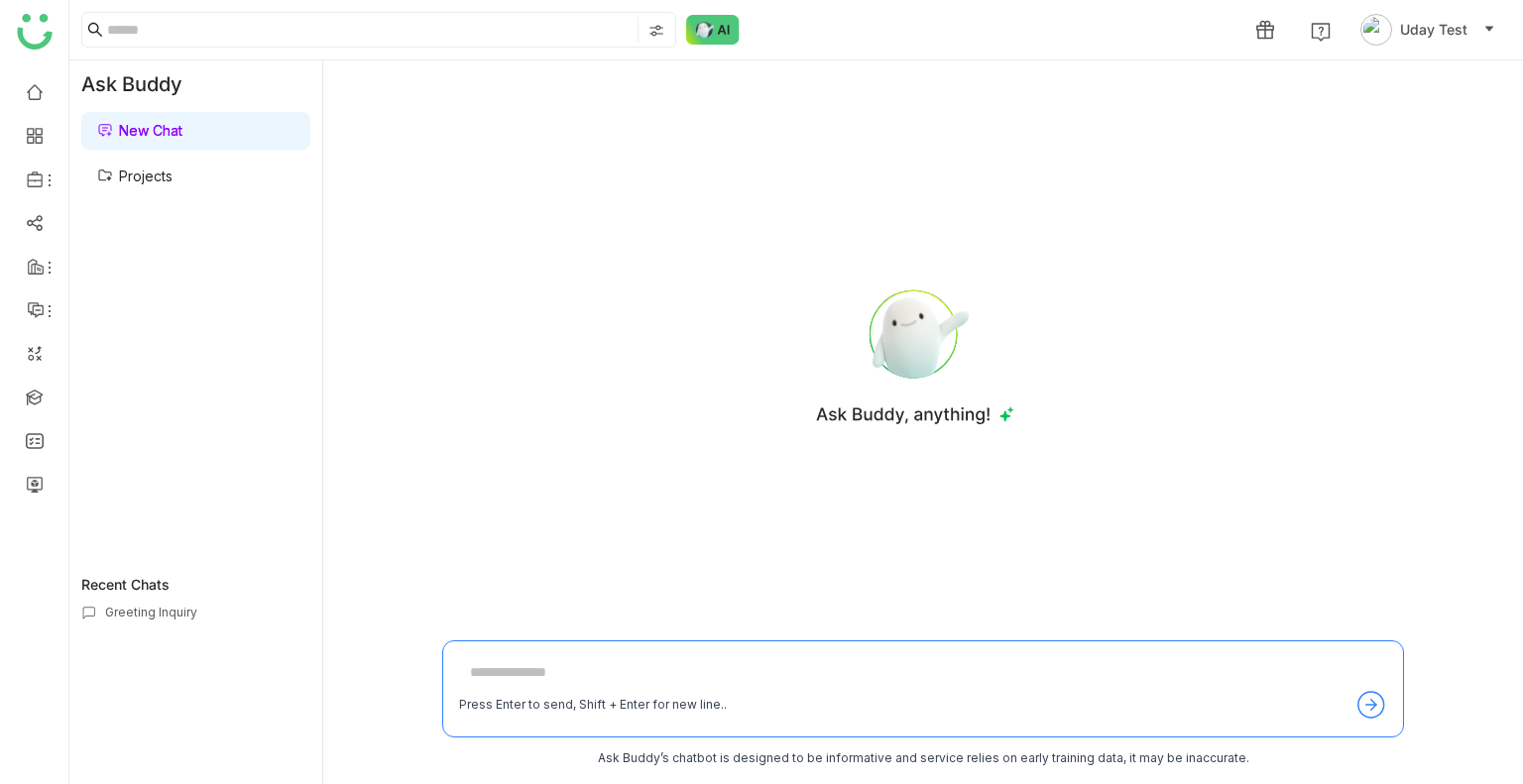 click on "Press Enter to send, Shift + Enter for new line.." at bounding box center [923, 689] 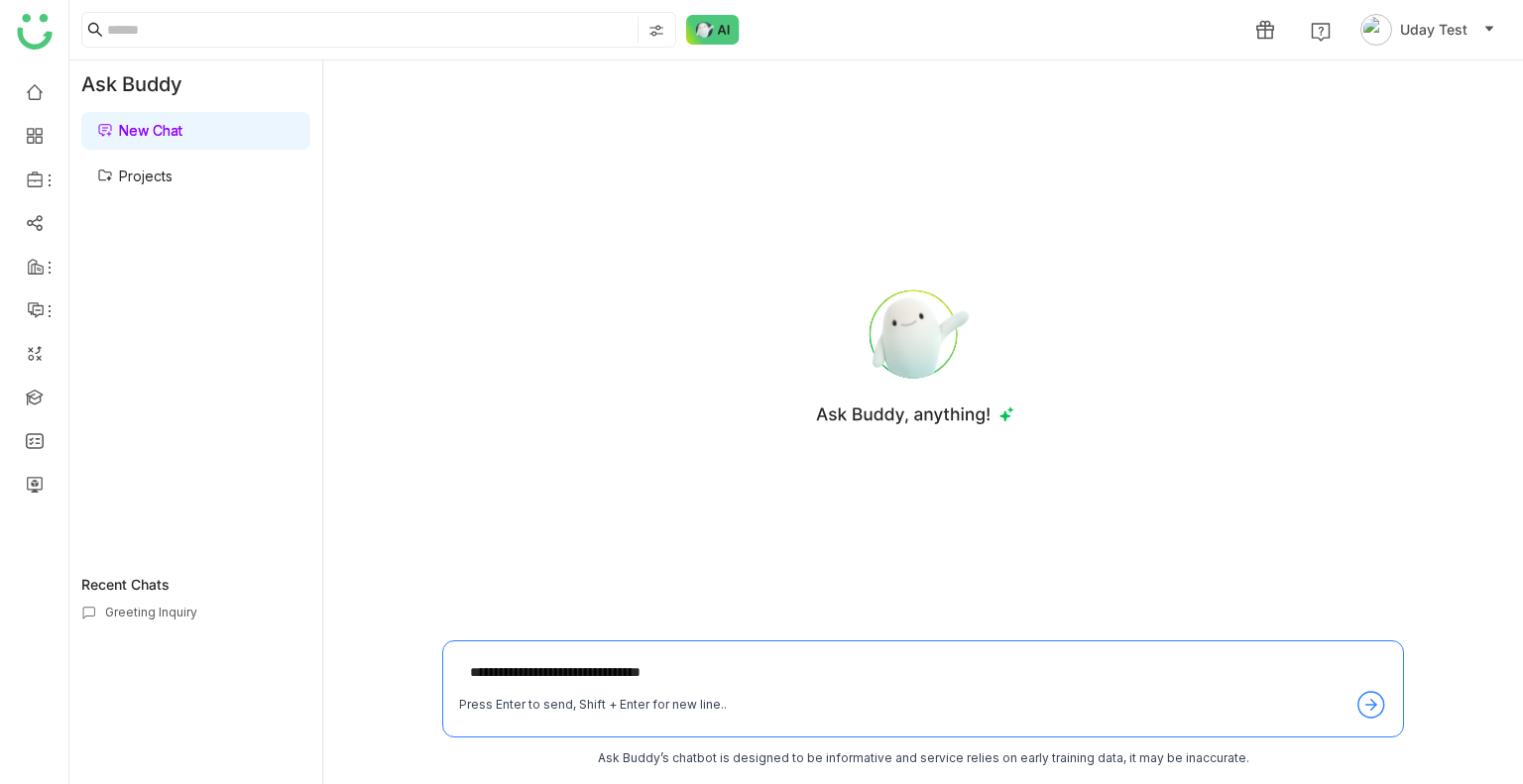 type on "**********" 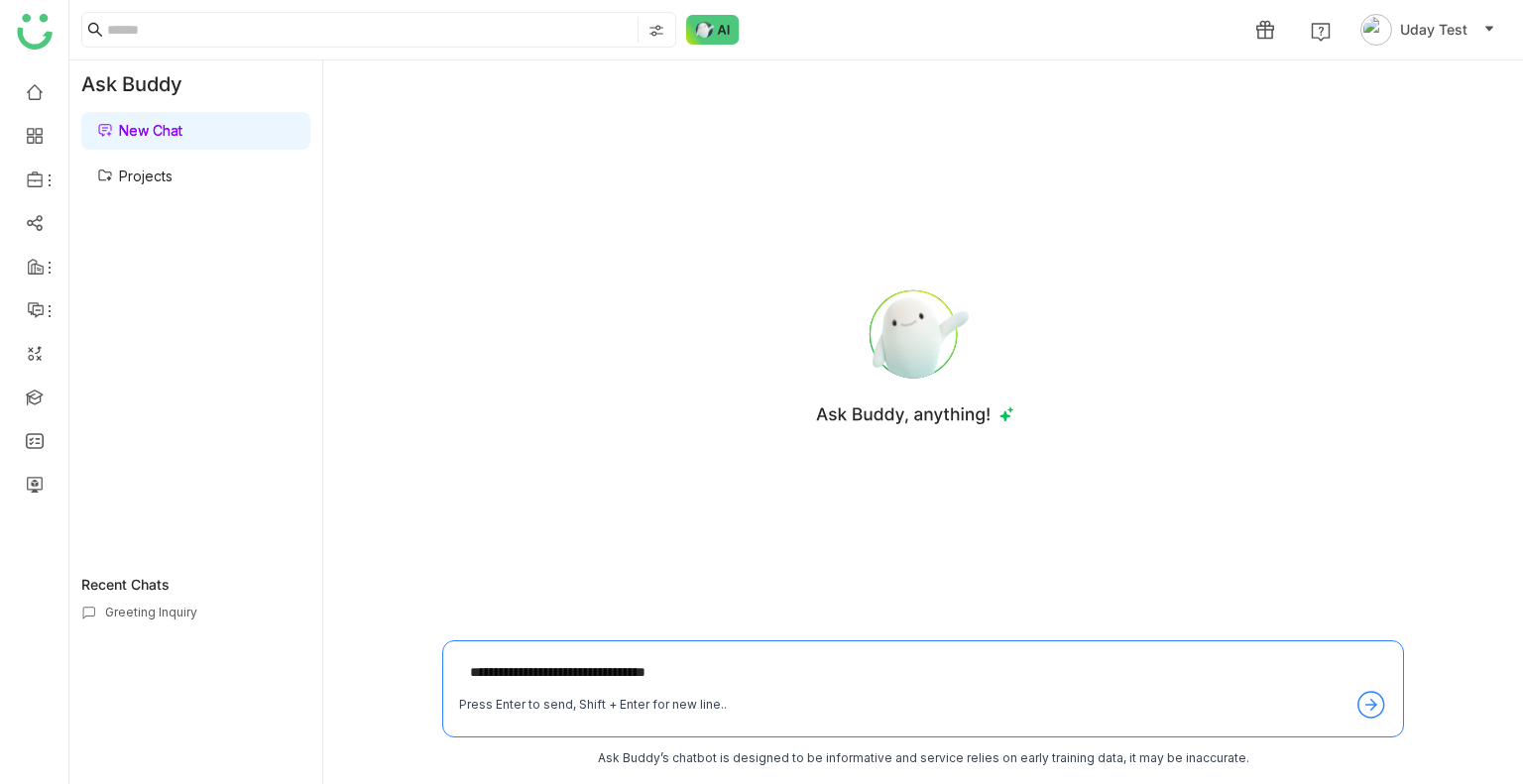type 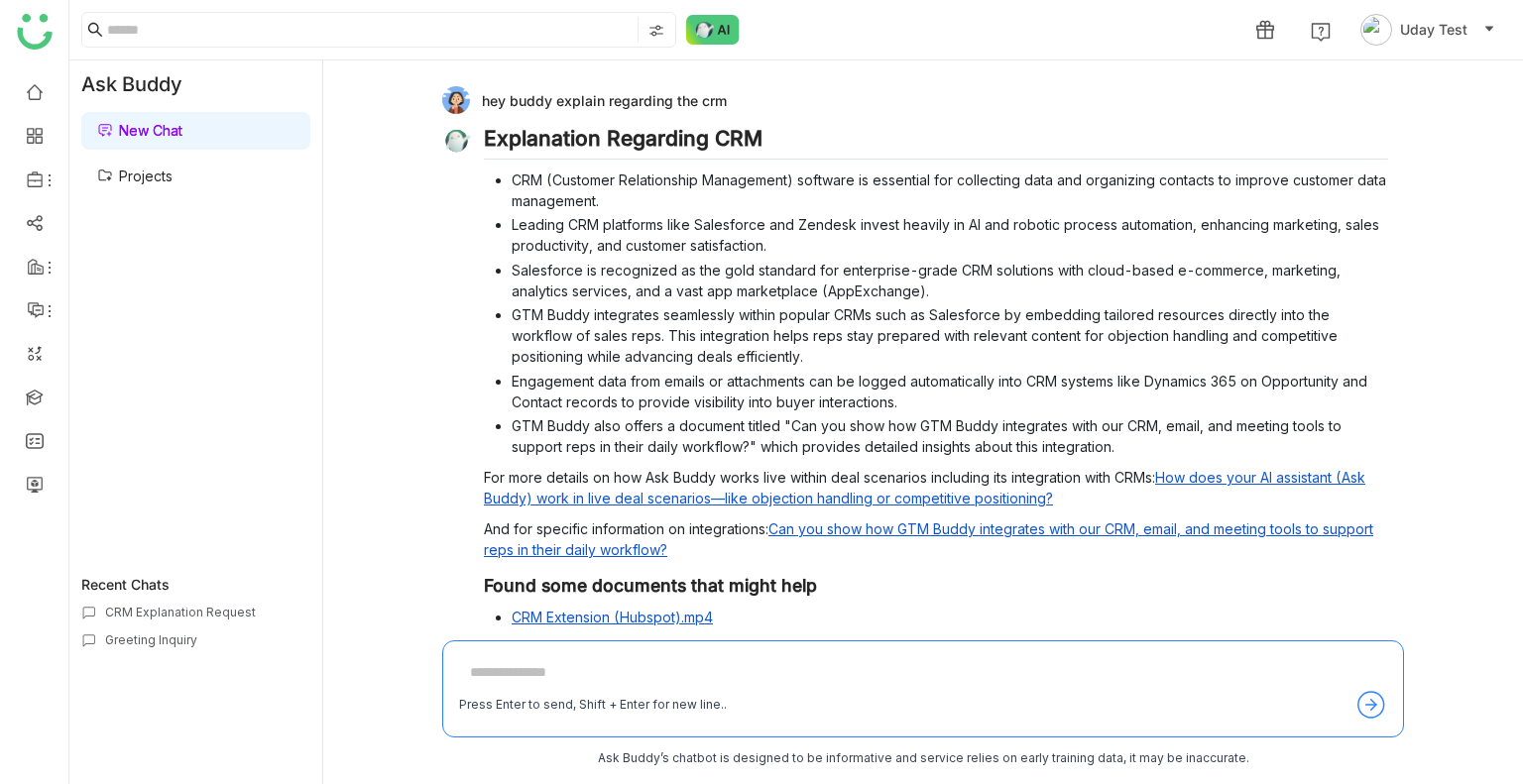 scroll, scrollTop: 119, scrollLeft: 0, axis: vertical 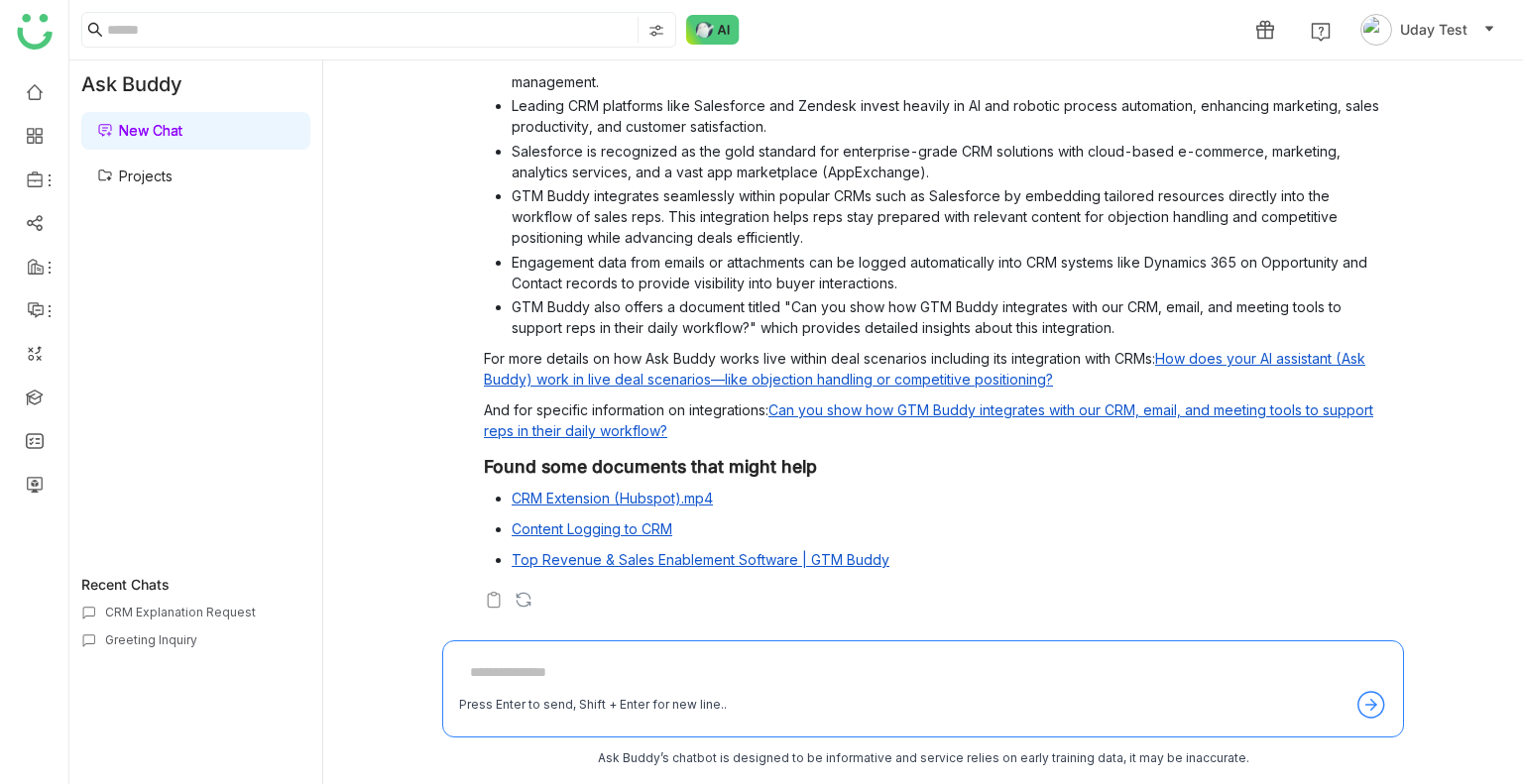 click on "Projects" at bounding box center [135, 175] 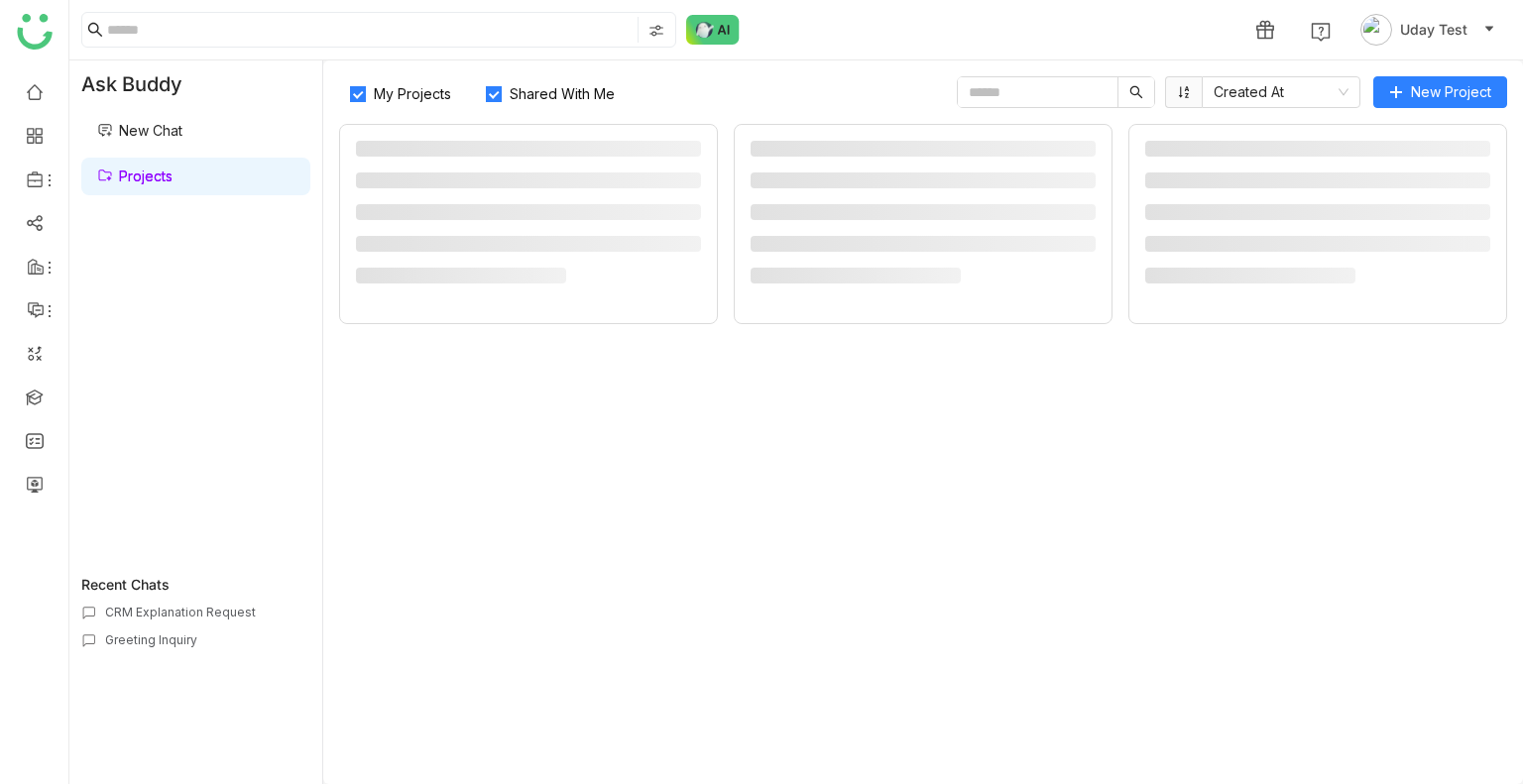 click on "Projects" at bounding box center (135, 175) 